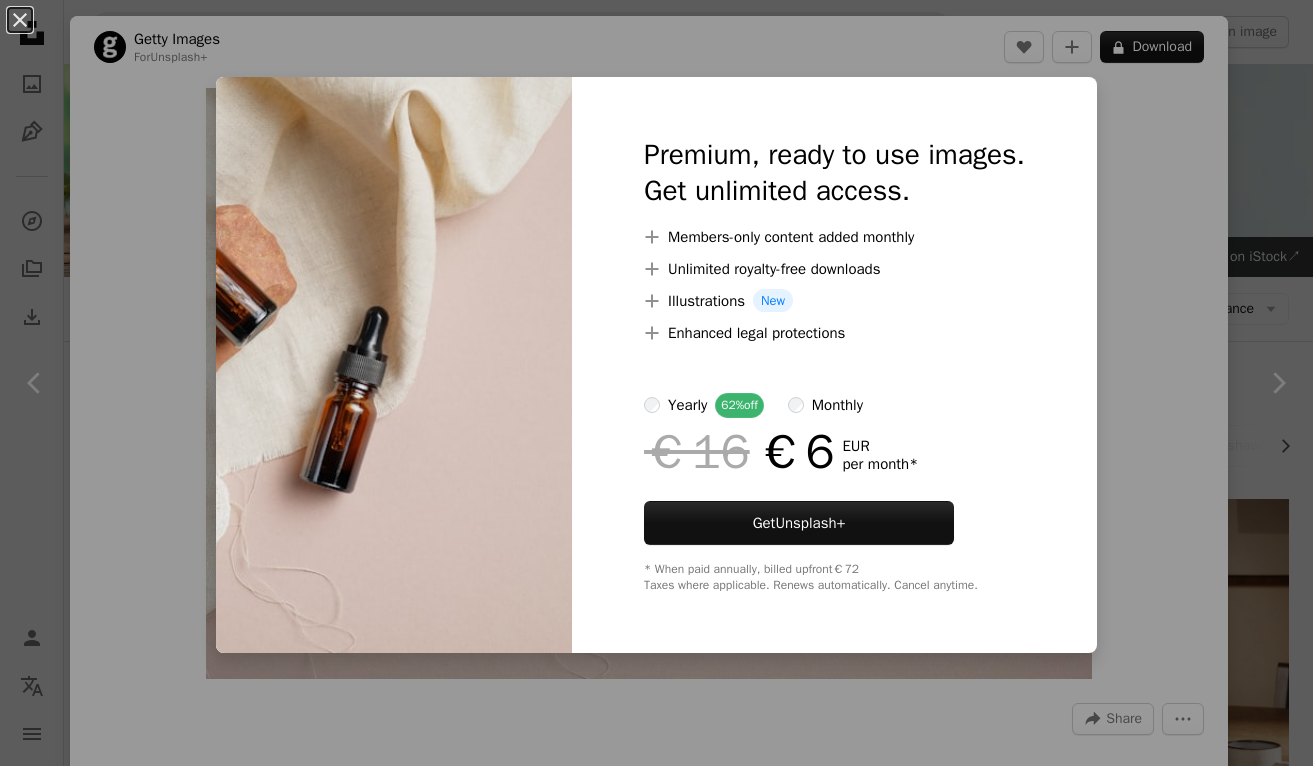 scroll, scrollTop: 3764, scrollLeft: 0, axis: vertical 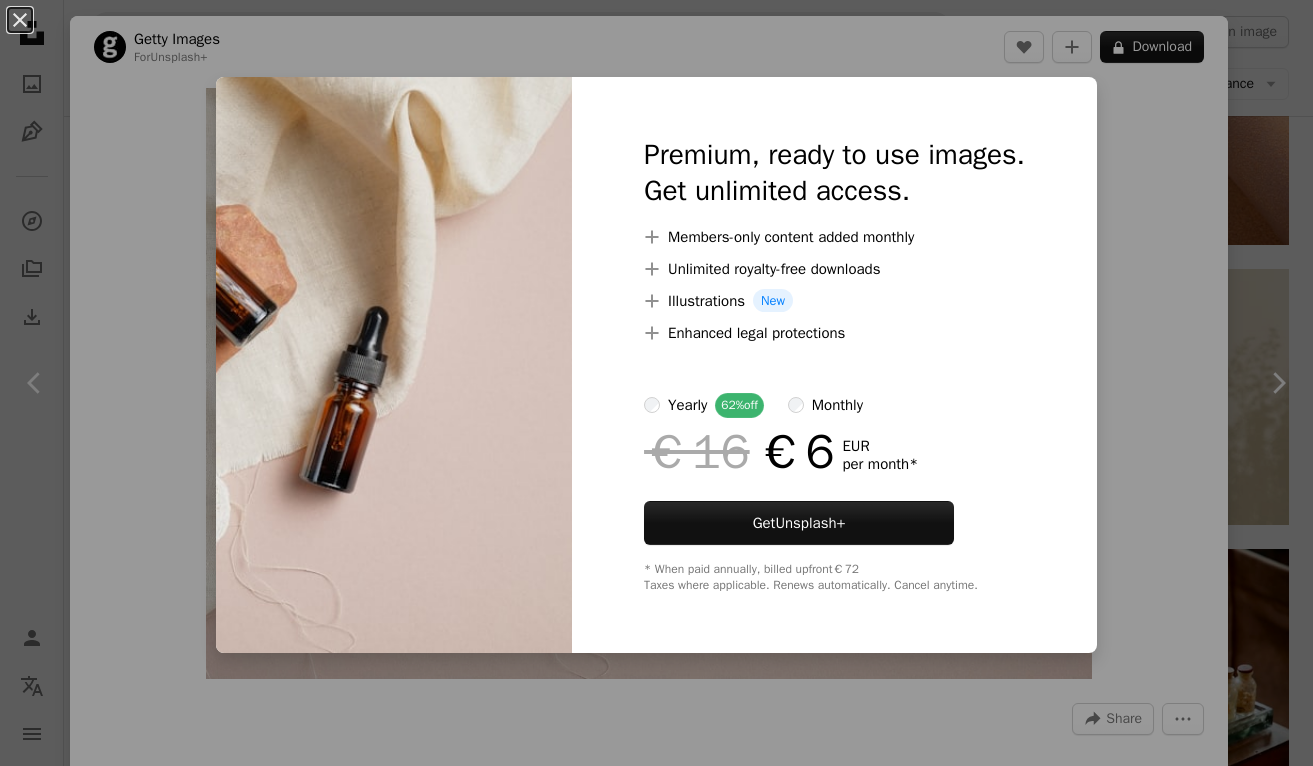 click on "An X shape Premium, ready to use images. Get unlimited access. A plus sign Members-only content added monthly A plus sign Unlimited royalty-free downloads A plus sign Illustrations  New A plus sign Enhanced legal protections yearly 62%  off monthly €16   €6 EUR per month * Get  Unsplash+ * When paid annually, billed upfront  €72 Taxes where applicable. Renews automatically. Cancel anytime." at bounding box center [656, 383] 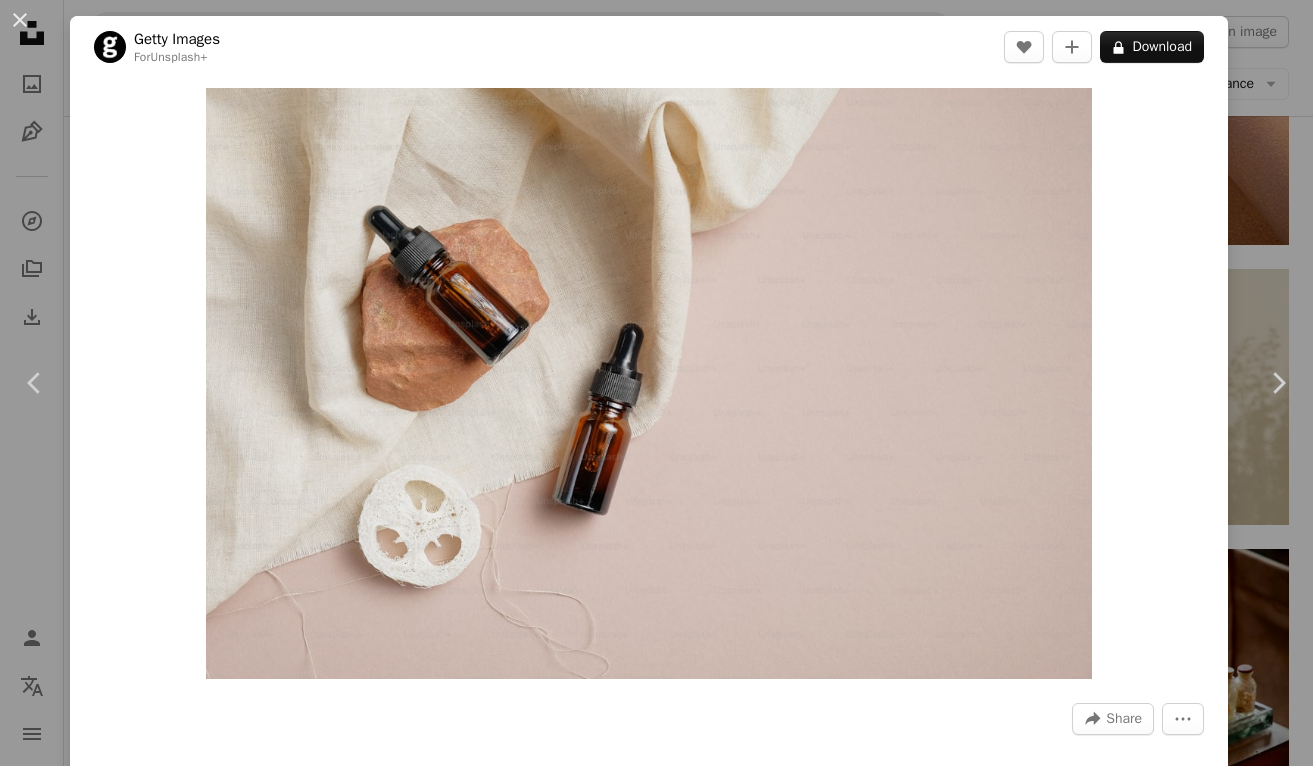 click on "An X shape Chevron left Chevron right Getty Images For  Unsplash+ A heart A plus sign A lock Download Zoom in A forward-right arrow Share More Actions Calendar outlined Published on  August 26, 2022 Safety Licensed under the  Unsplash+ License hand spa skin backgrounds care bottle clean container liquid package template amber merchandise body care the human body face serum lifestyles alternative therapy brown Backgrounds Related images Plus sign for Unsplash+ A heart A plus sign Getty Images For  Unsplash+ A lock Download Plus sign for Unsplash+ A heart A plus sign Getty Images For  Unsplash+ A lock Download Plus sign for Unsplash+ A heart A plus sign Getty Images For  Unsplash+ A lock Download Plus sign for Unsplash+ A heart A plus sign Getty Images For  Unsplash+ A lock Download Plus sign for Unsplash+ A heart A plus sign Getty Images For  Unsplash+ A lock Download Plus sign for Unsplash+ A heart A plus sign Getty Images" at bounding box center (656, 383) 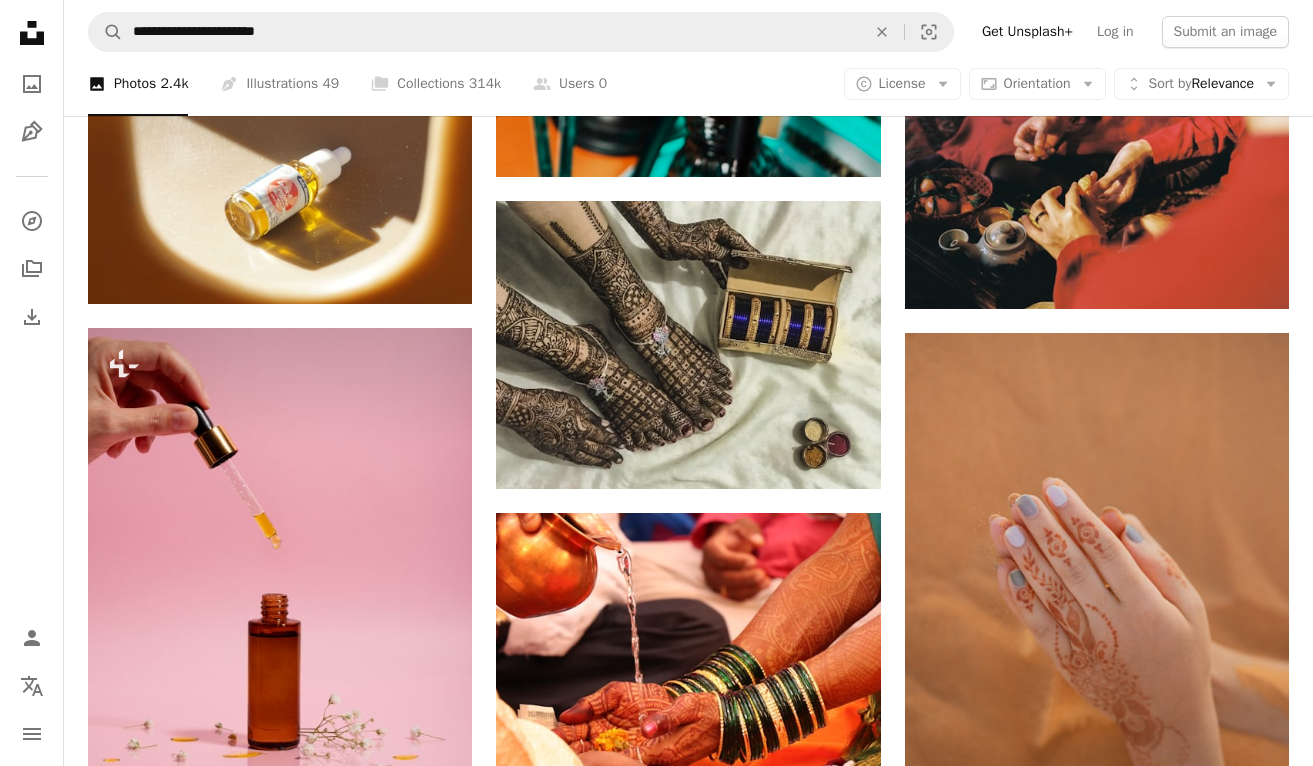 scroll, scrollTop: 5695, scrollLeft: 0, axis: vertical 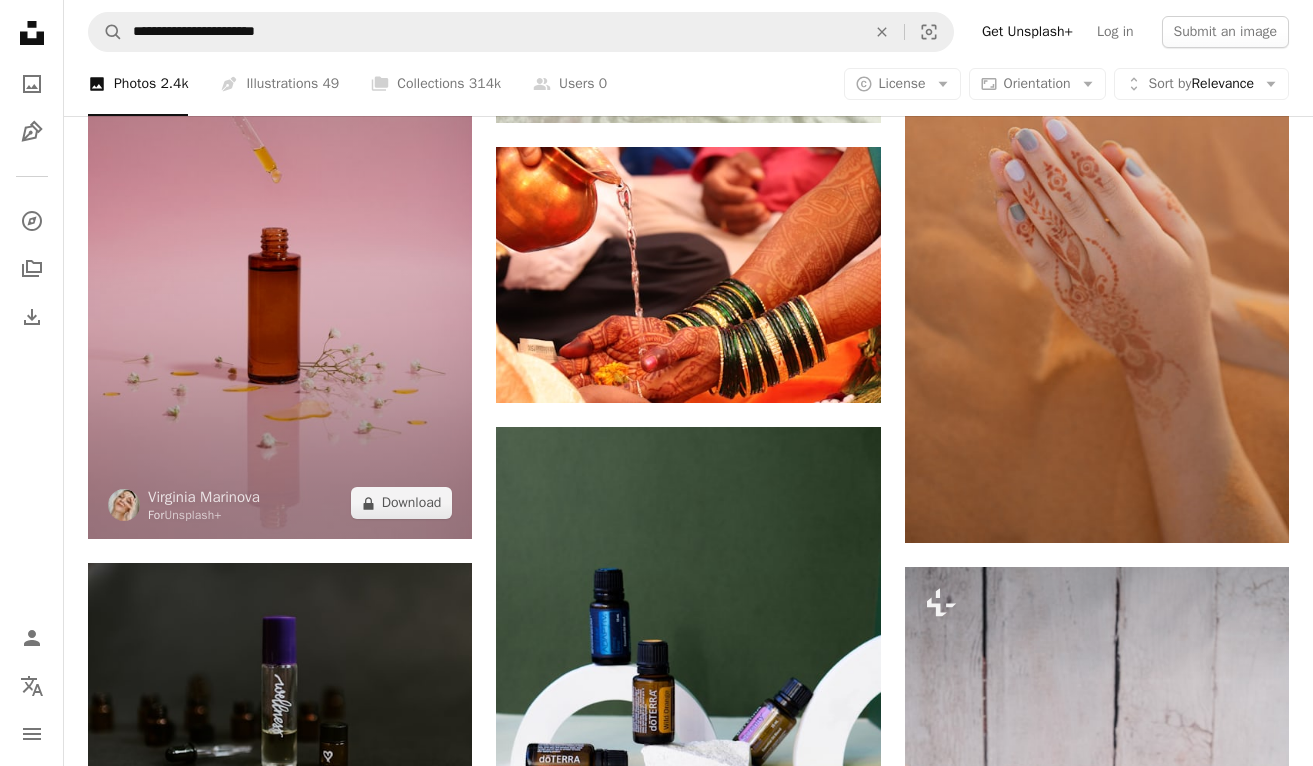 click at bounding box center (280, 250) 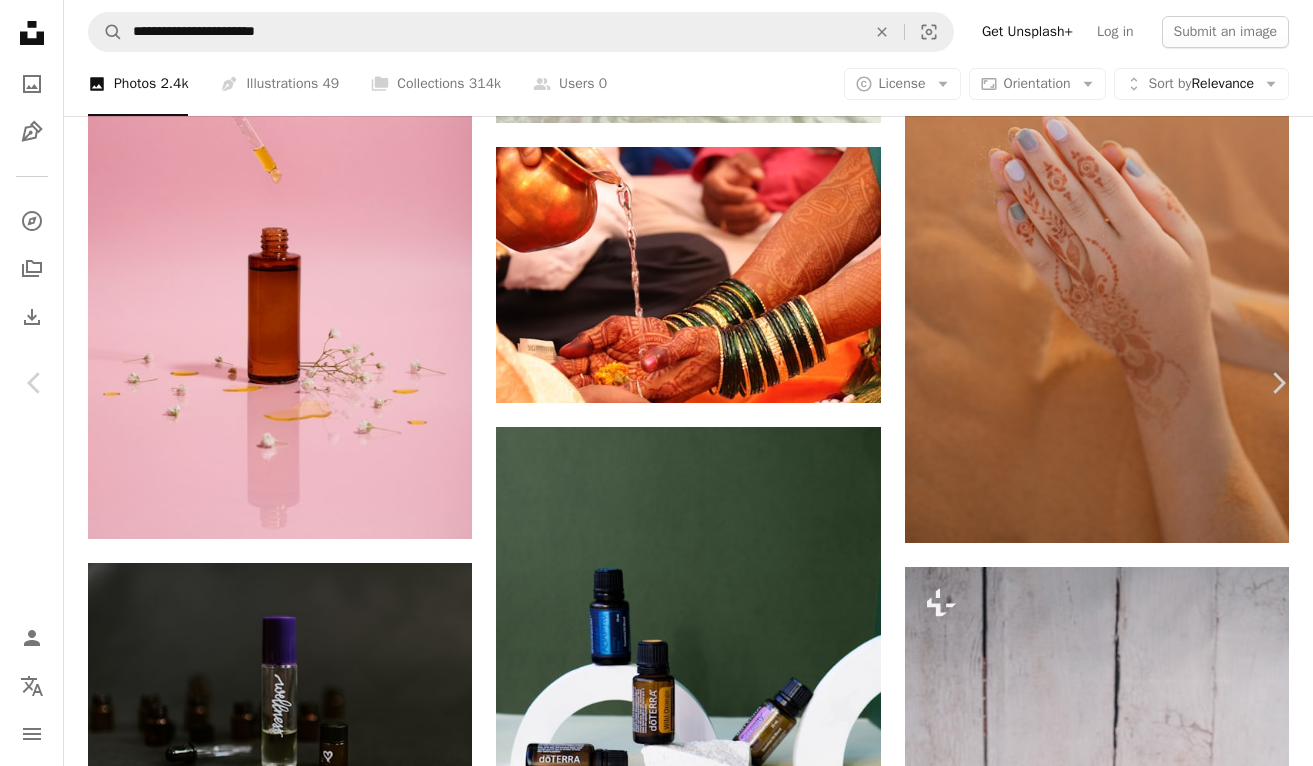 scroll, scrollTop: 5207, scrollLeft: 0, axis: vertical 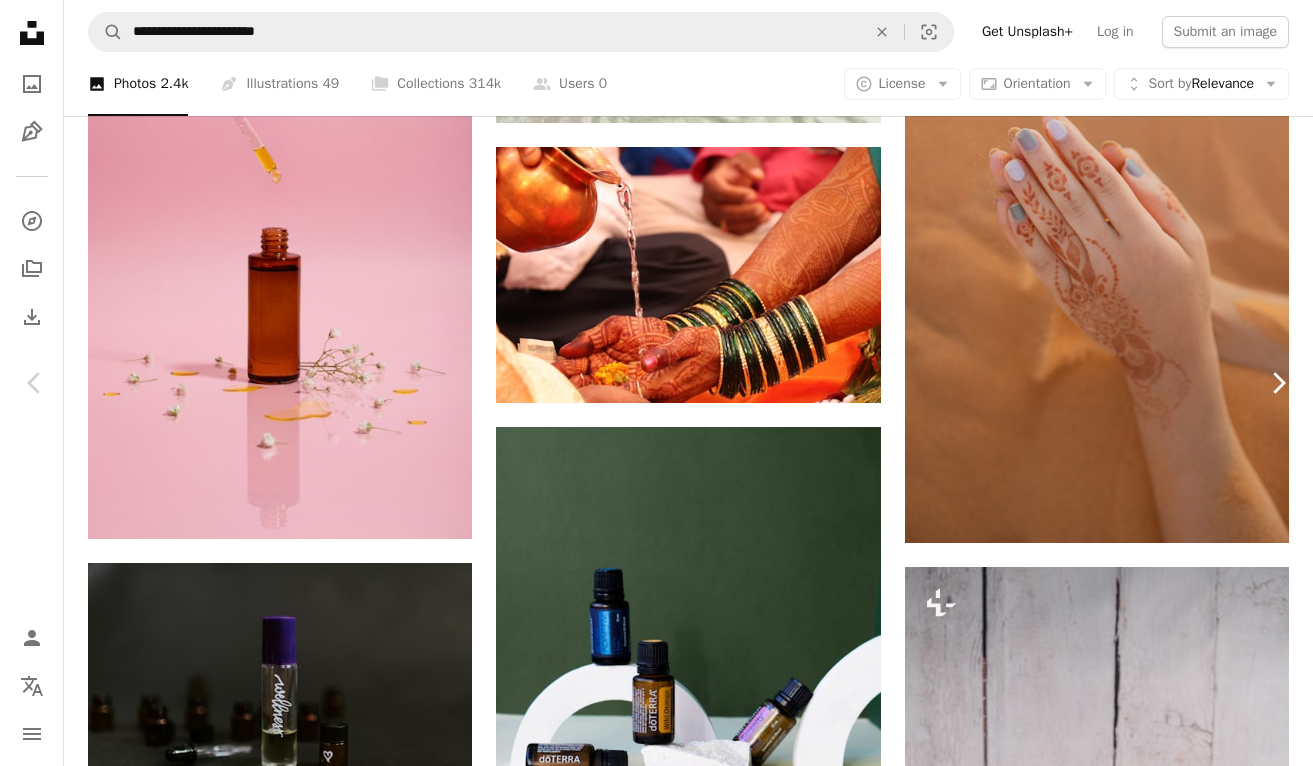 click on "Chevron right" at bounding box center [1278, 383] 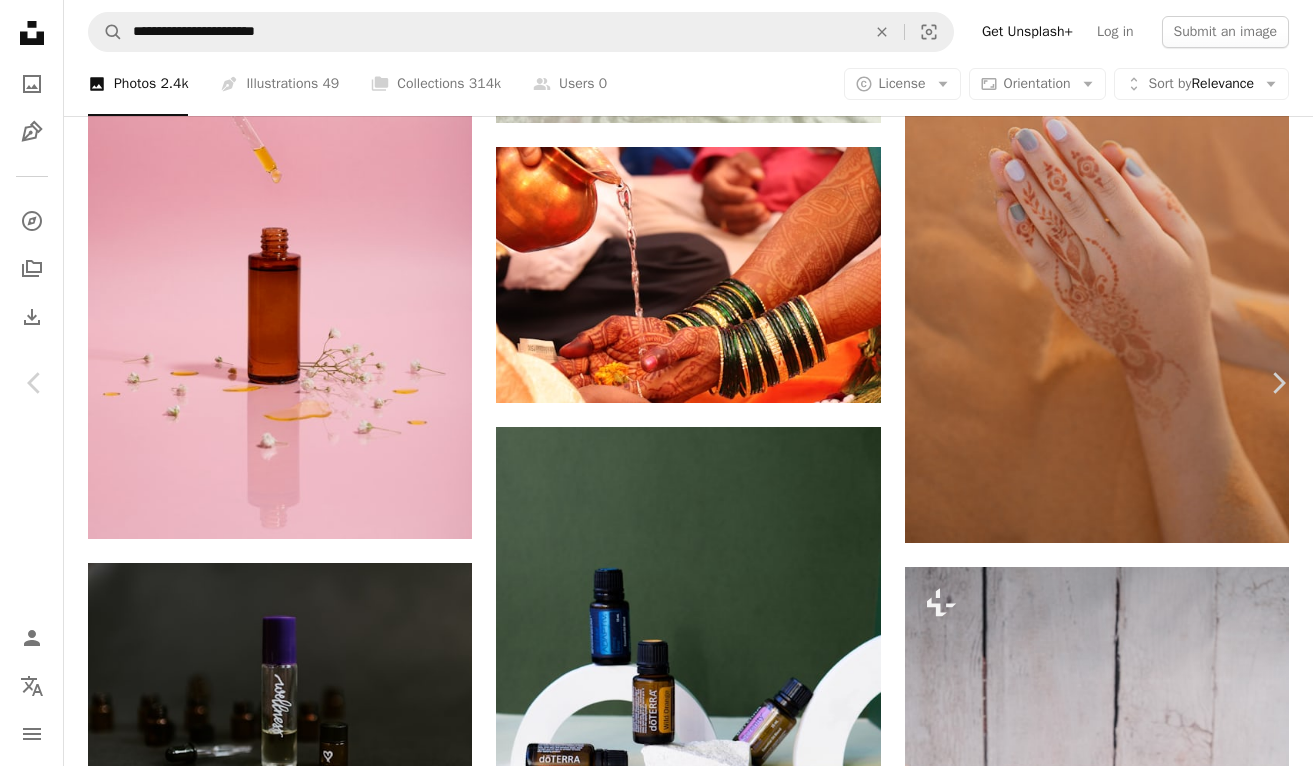scroll, scrollTop: 0, scrollLeft: 0, axis: both 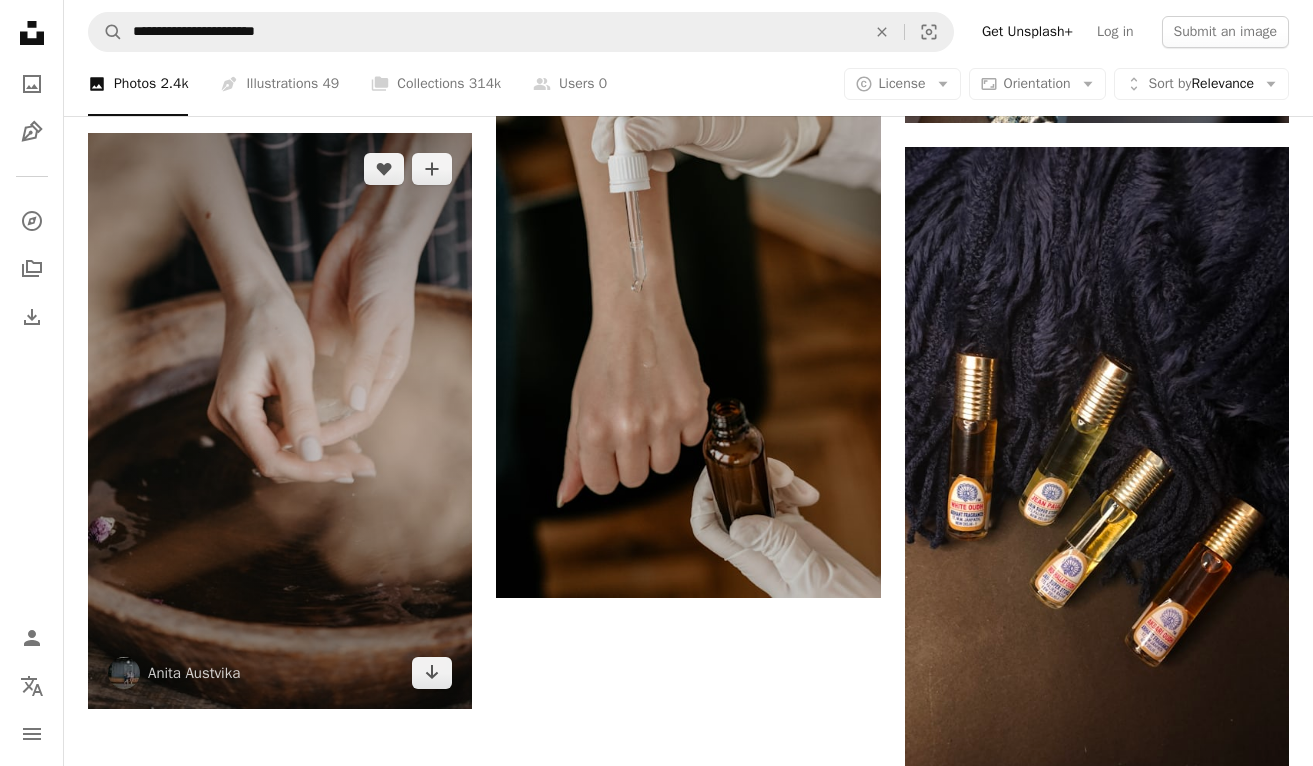 click at bounding box center [280, 421] 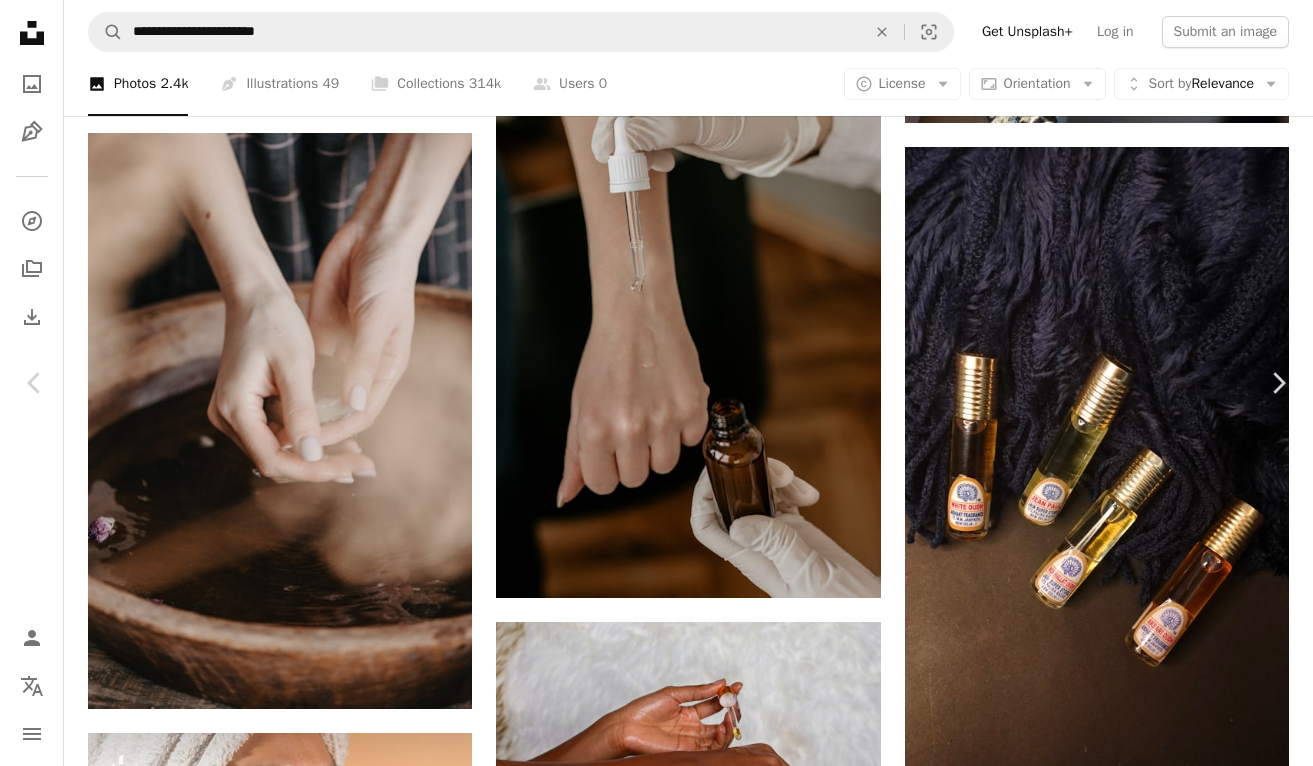 click on "Download free" at bounding box center [1114, 5299] 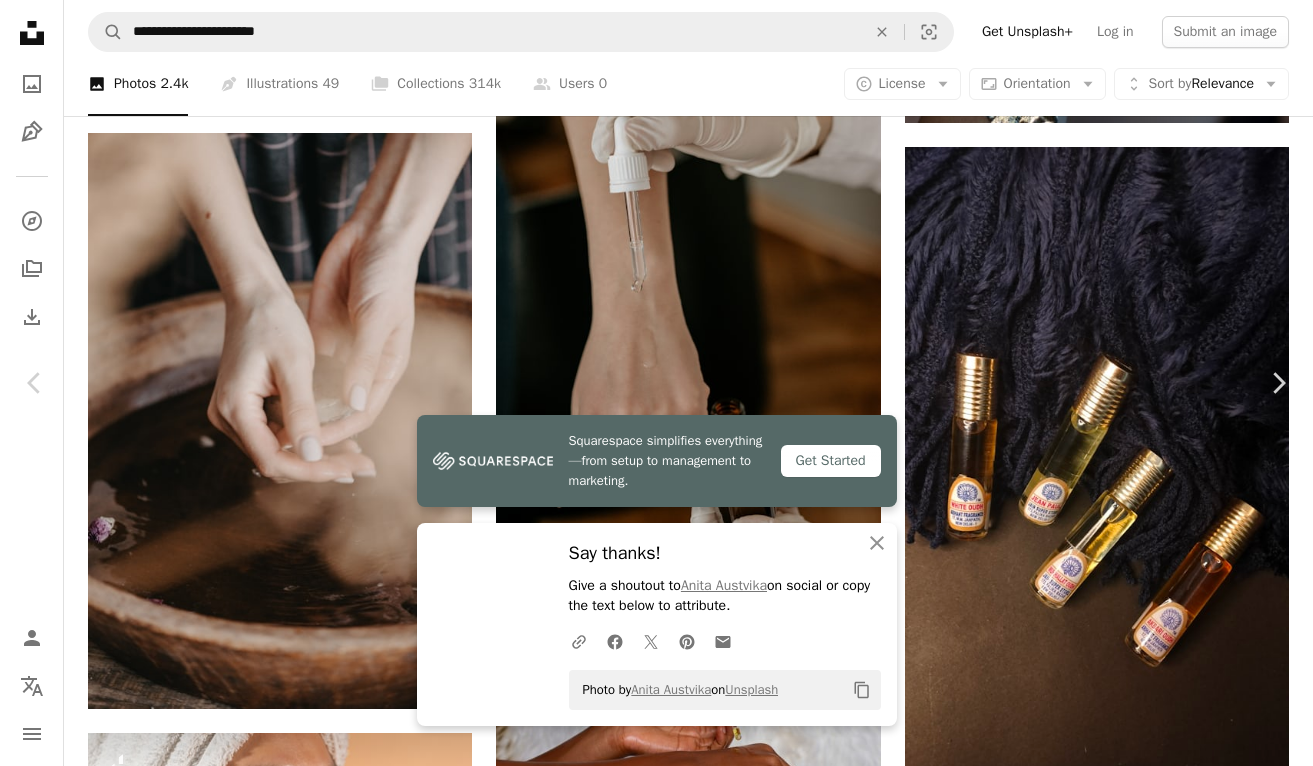 scroll, scrollTop: 515, scrollLeft: 0, axis: vertical 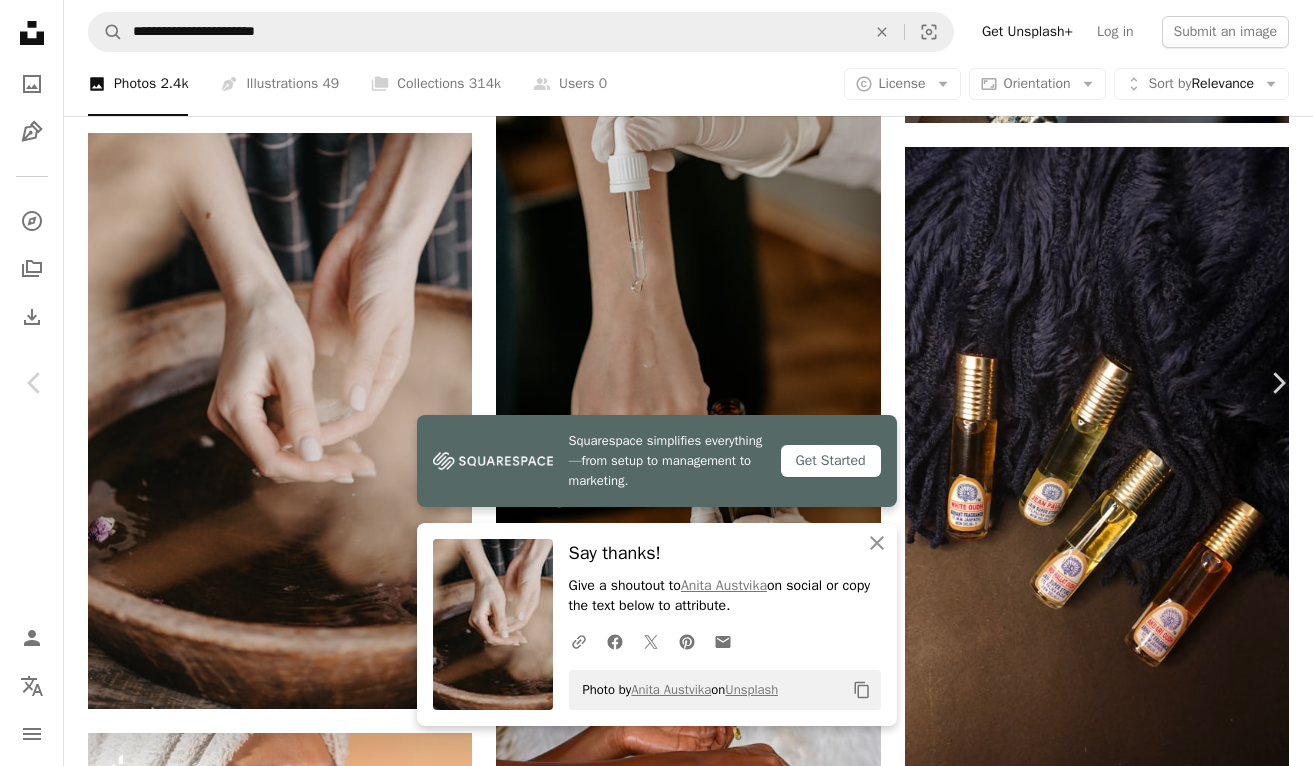 click at bounding box center [271, 5449] 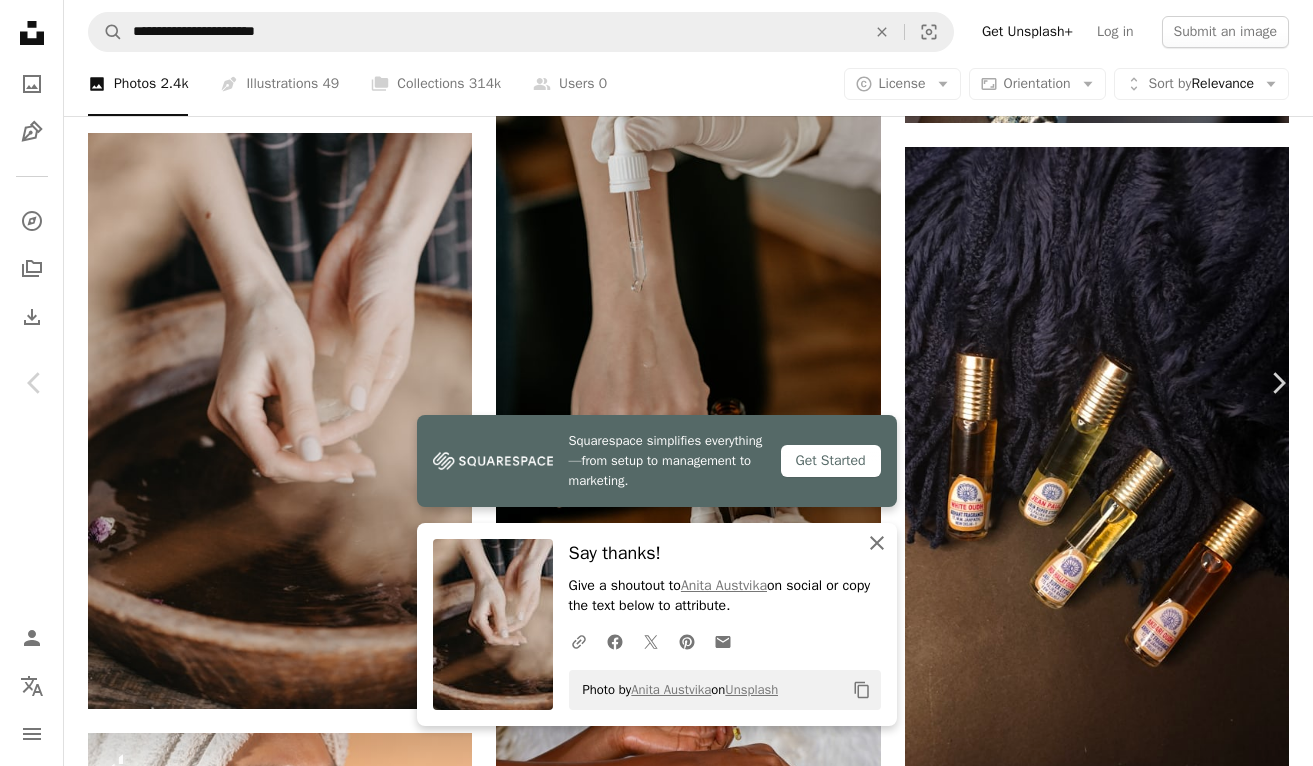 click on "An X shape" 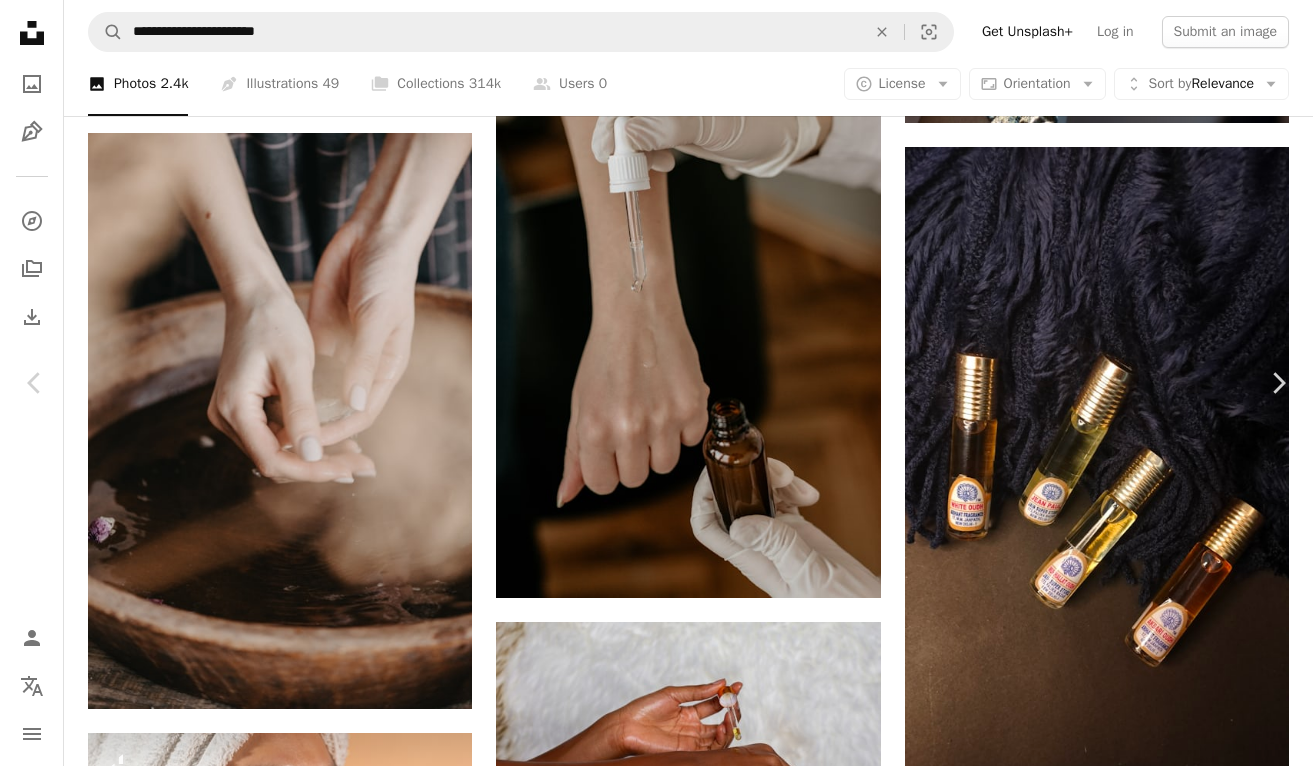 click on "Download free" at bounding box center (1114, 5299) 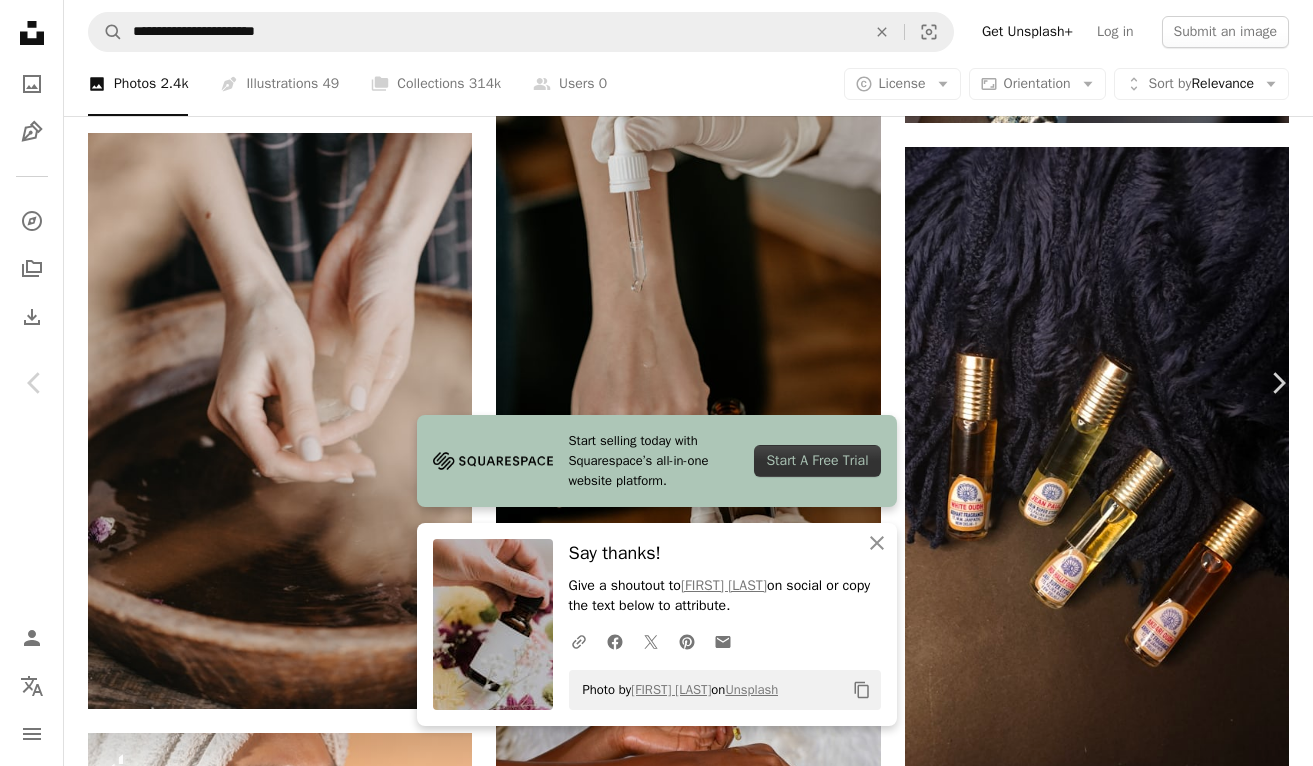 scroll, scrollTop: 0, scrollLeft: 0, axis: both 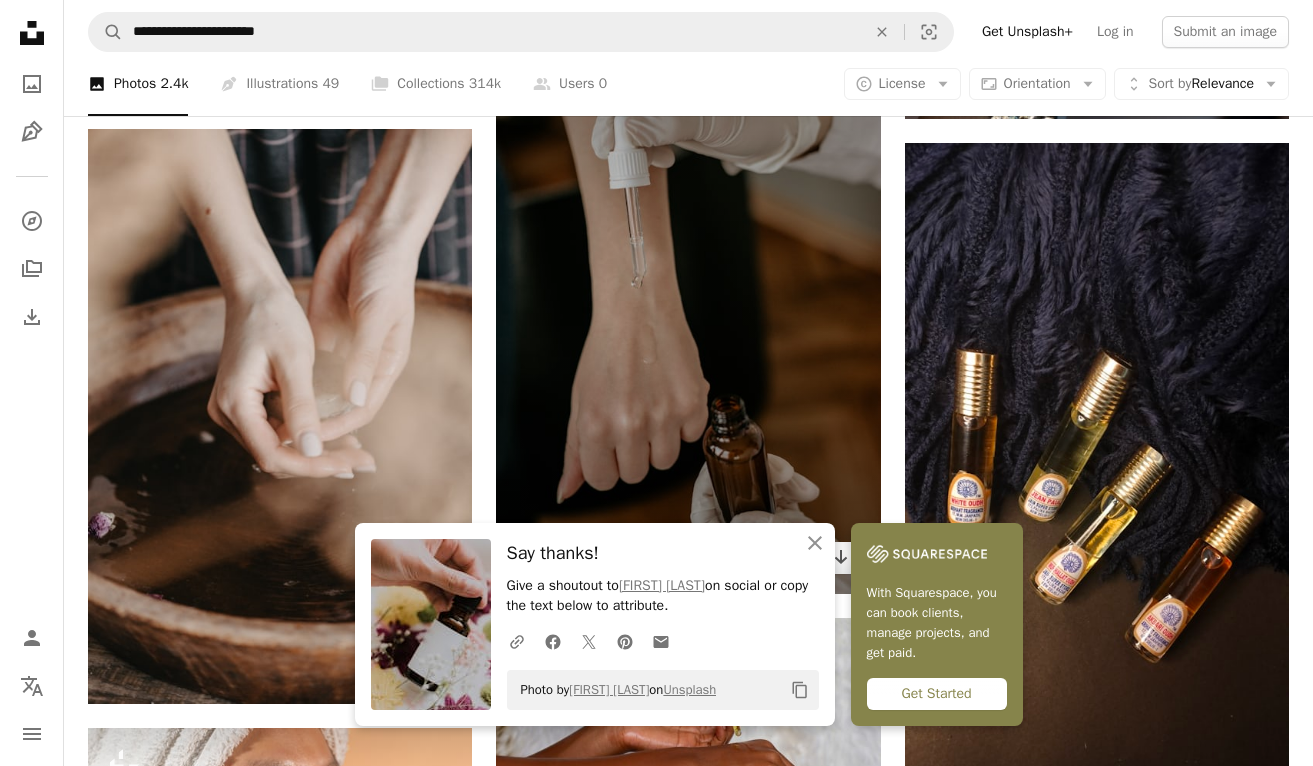 click at bounding box center (688, 306) 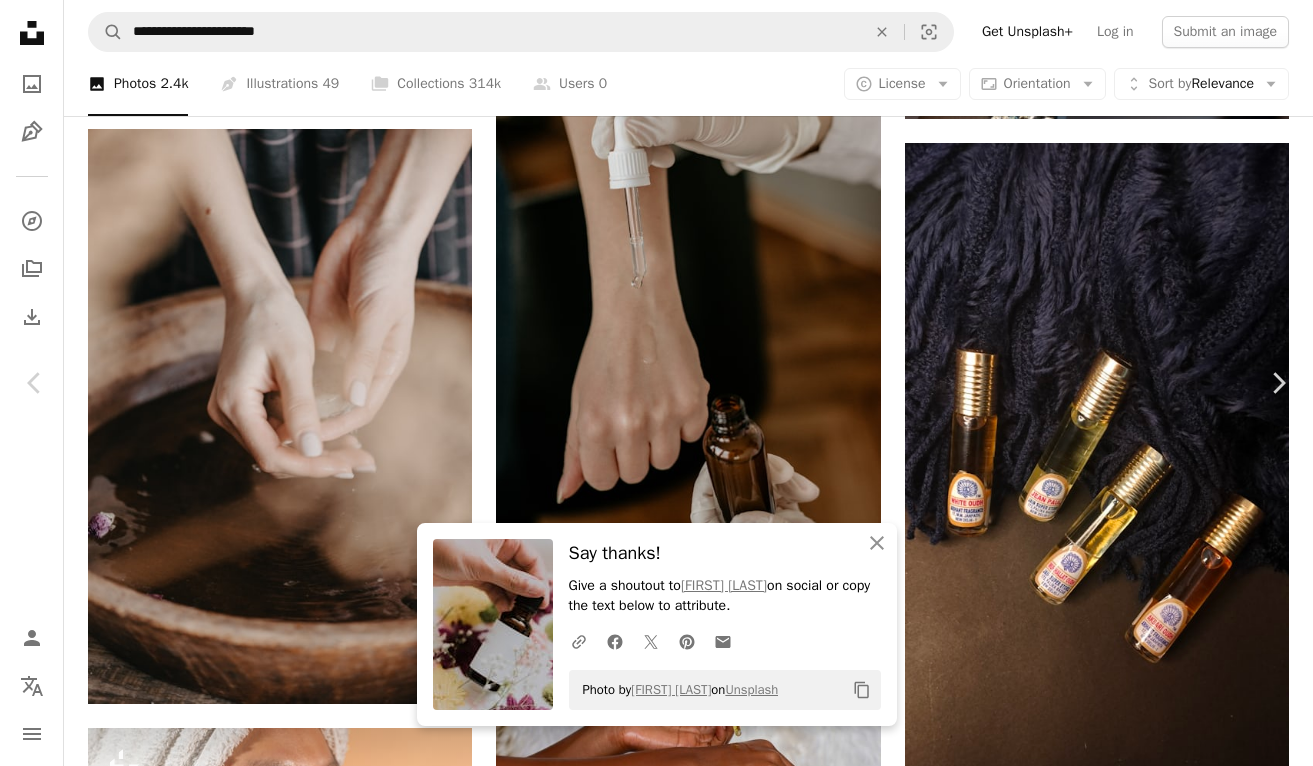 click on "Download free" at bounding box center (1114, 5295) 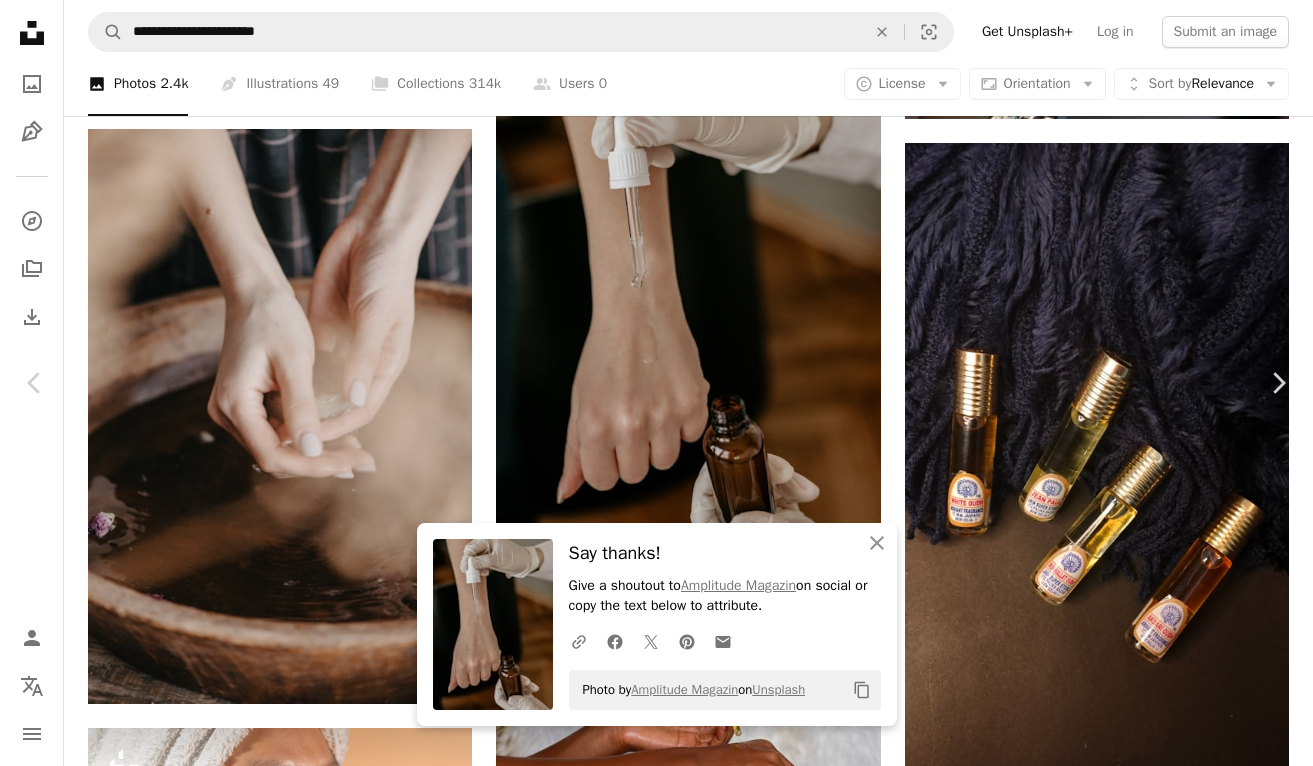 scroll, scrollTop: 4370, scrollLeft: 0, axis: vertical 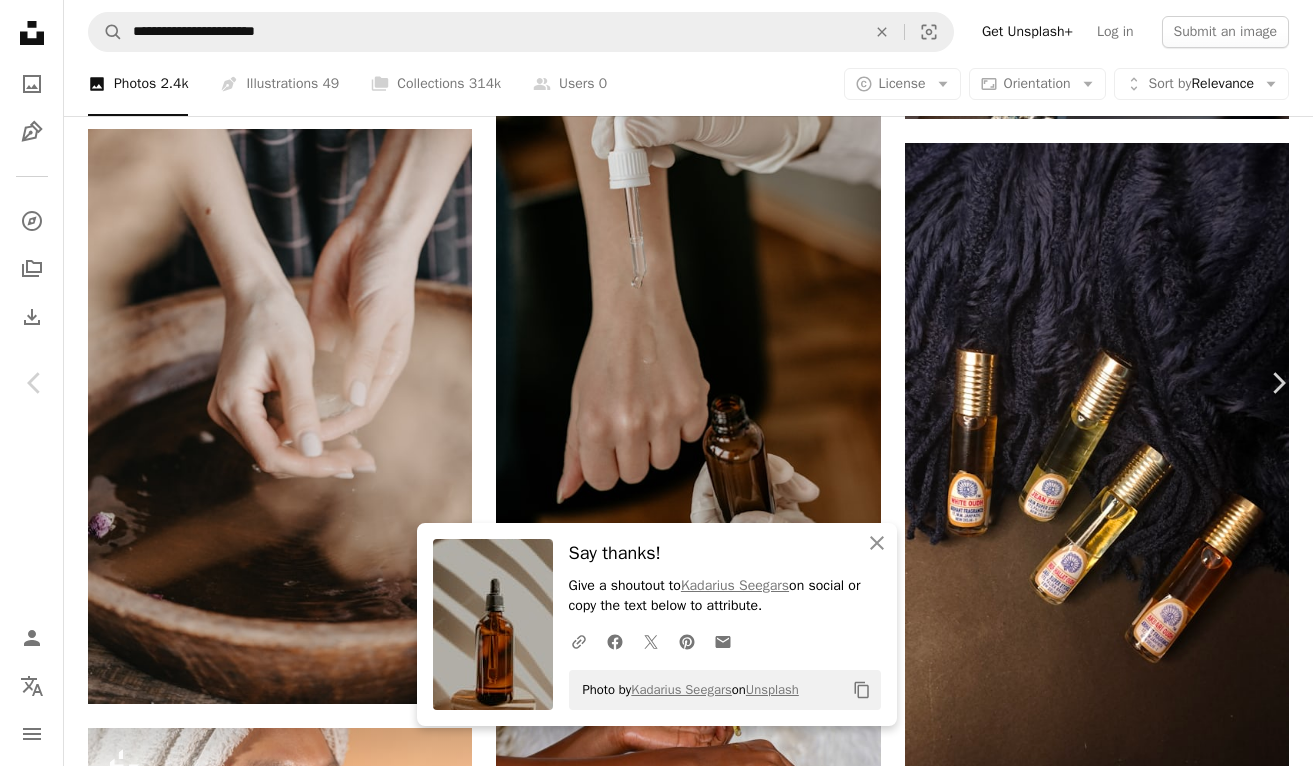 click on "Arrow pointing down" at bounding box center (408, 5631) 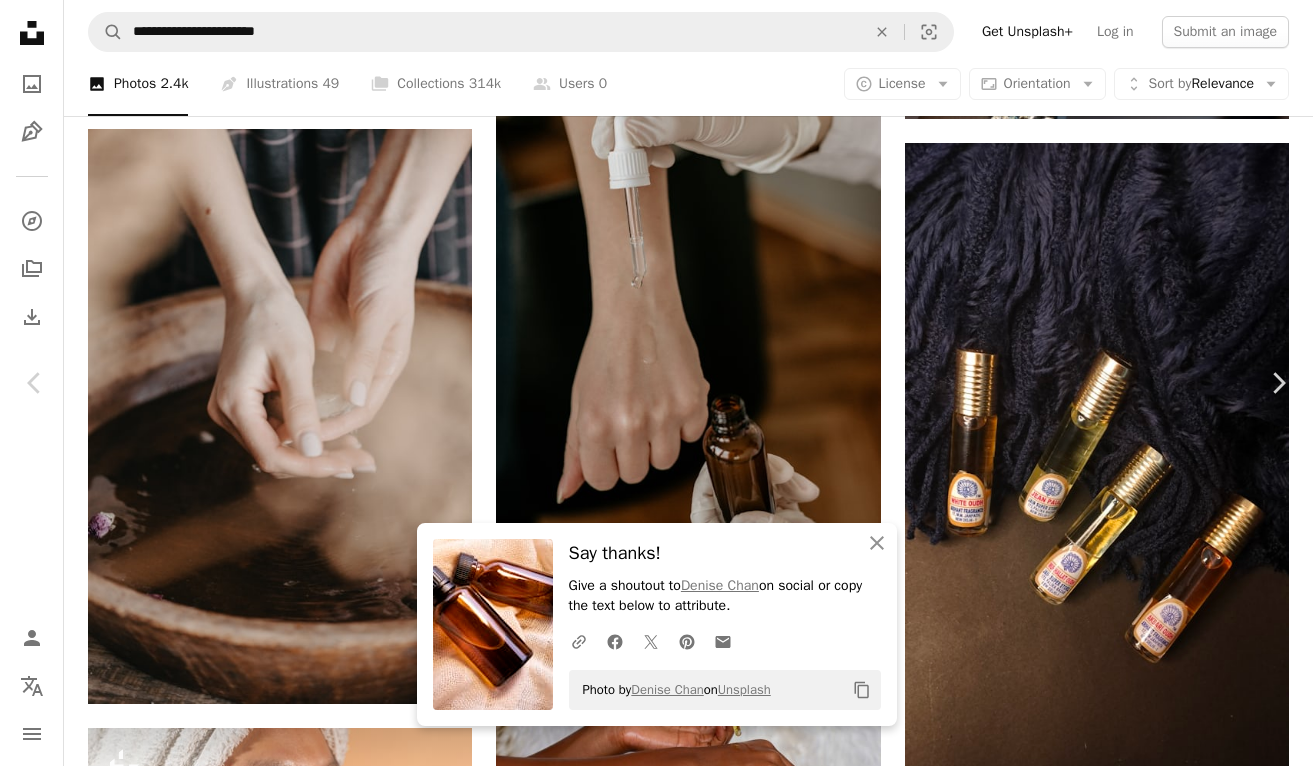 scroll, scrollTop: 6564, scrollLeft: 0, axis: vertical 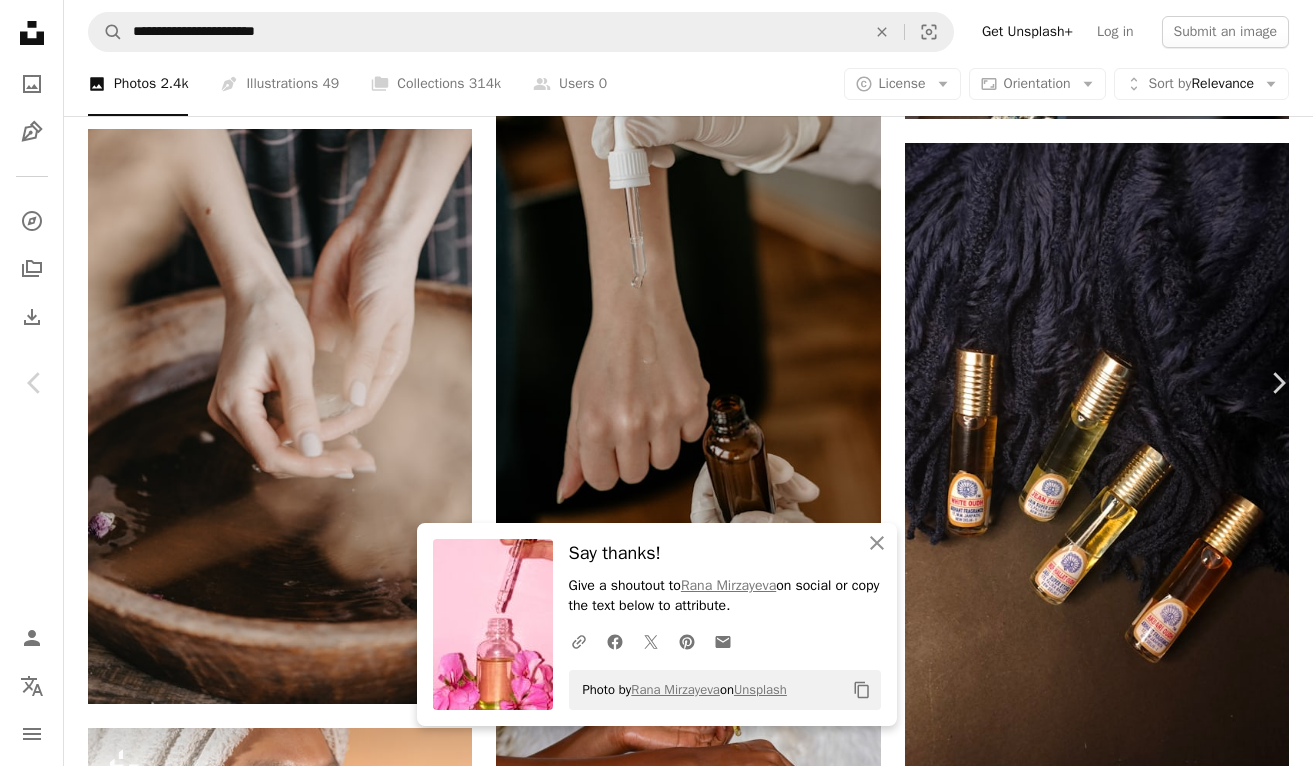 click at bounding box center [271, 5388] 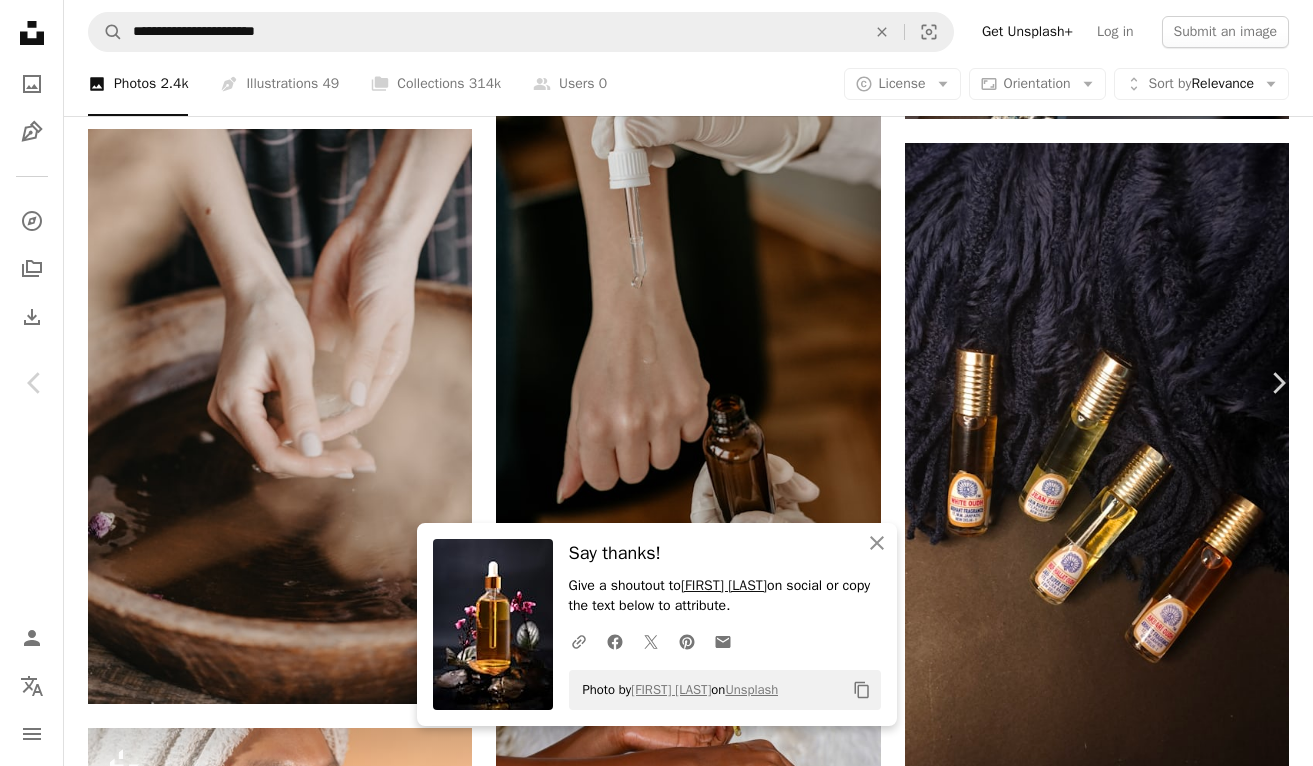click on "[FIRST] [LAST]" at bounding box center (724, 585) 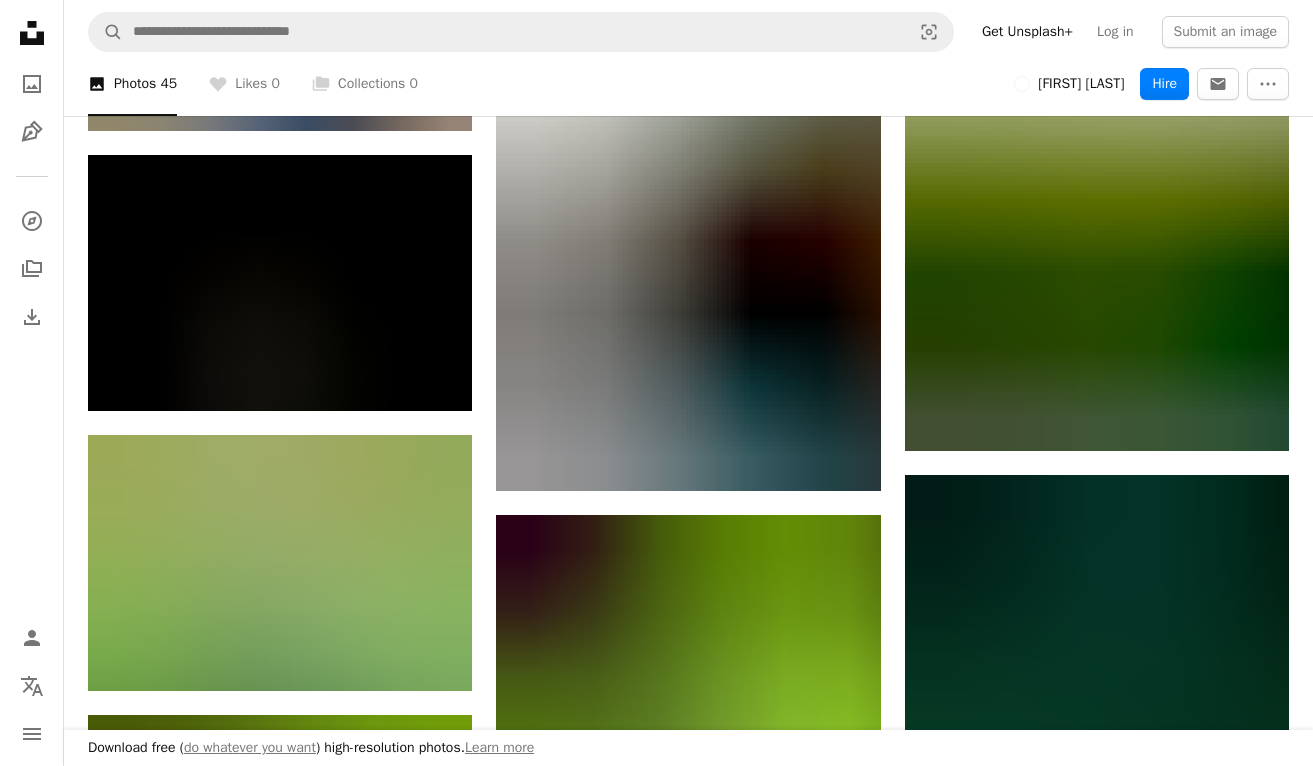 scroll, scrollTop: 0, scrollLeft: 0, axis: both 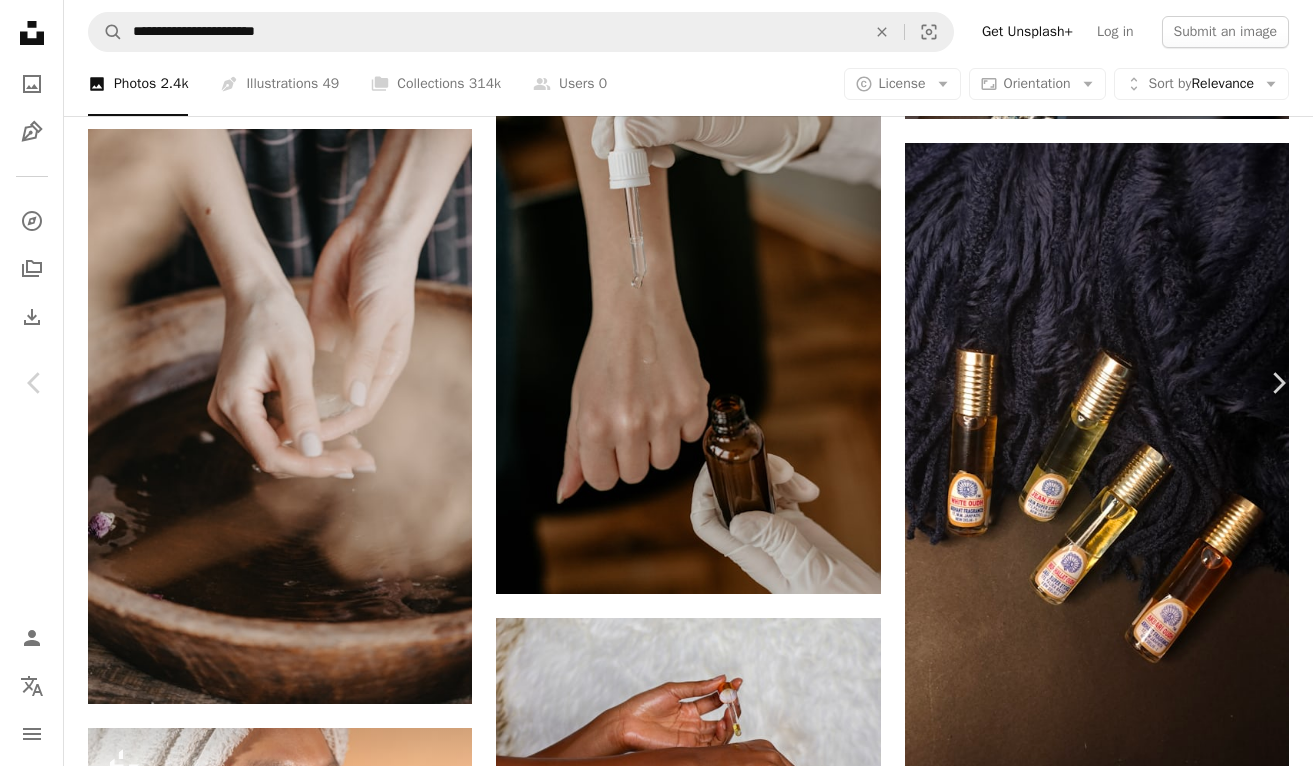click on "Info icon Info" at bounding box center [1119, 5966] 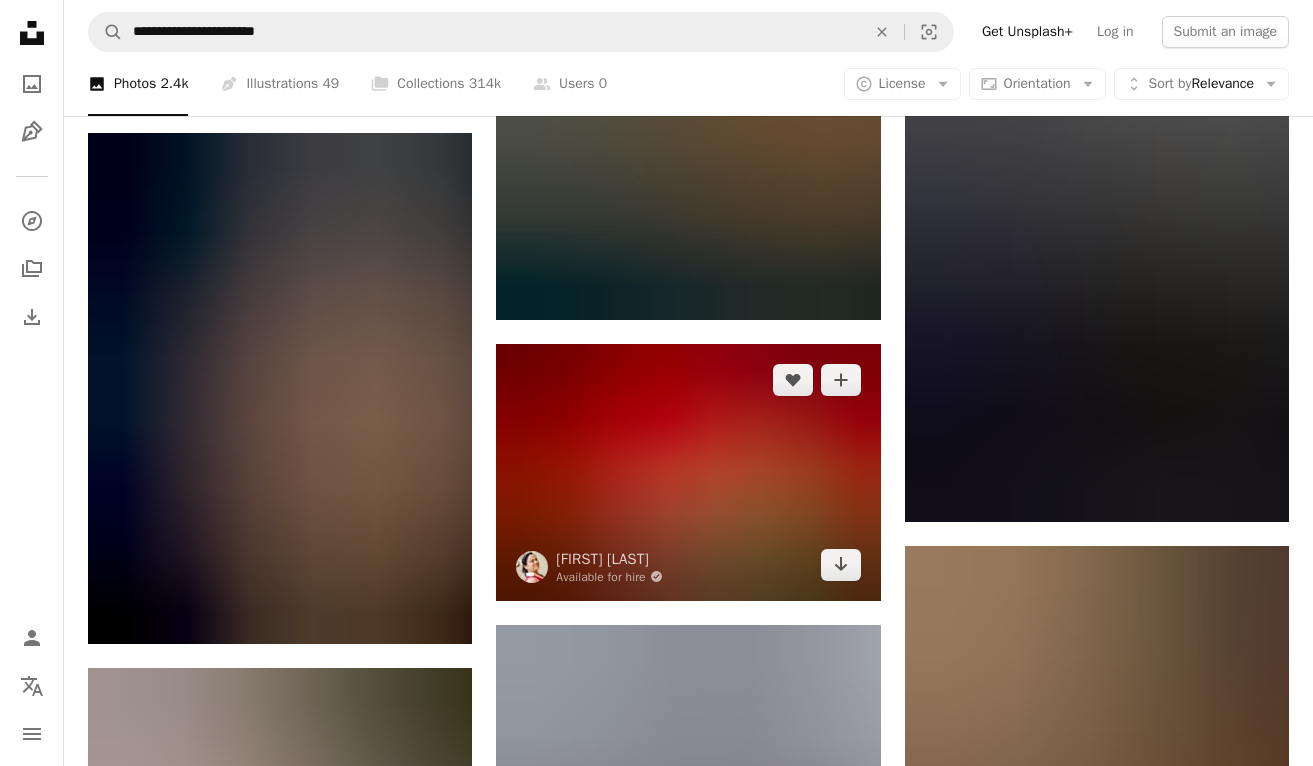 scroll, scrollTop: 11432, scrollLeft: 0, axis: vertical 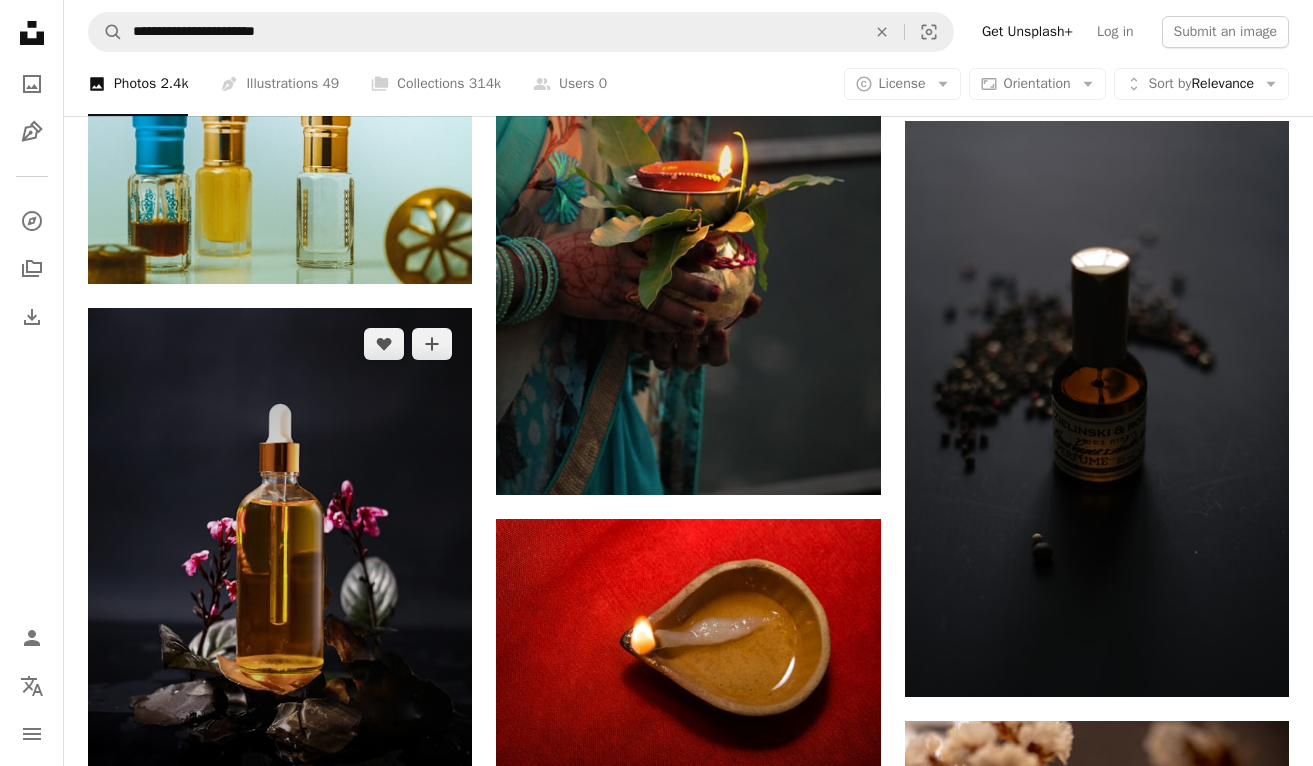 click at bounding box center (280, 563) 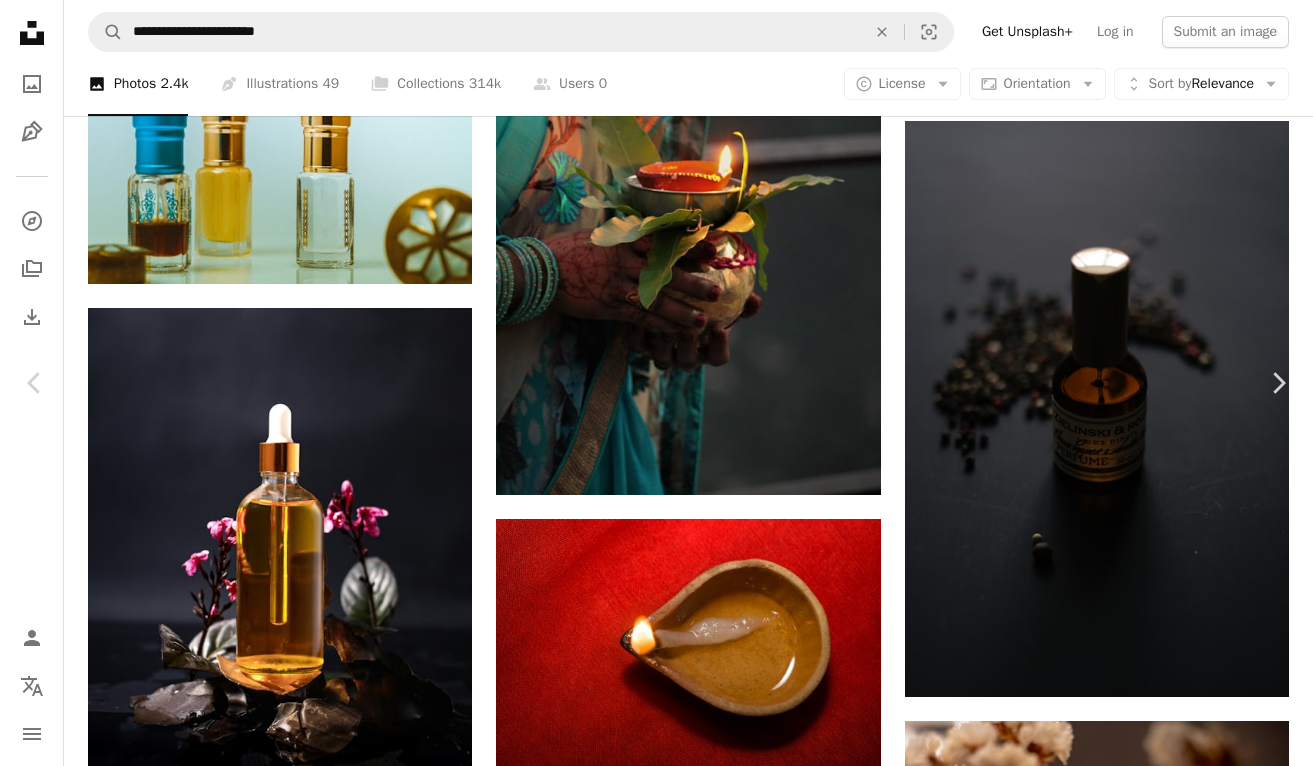 scroll, scrollTop: 4799, scrollLeft: 0, axis: vertical 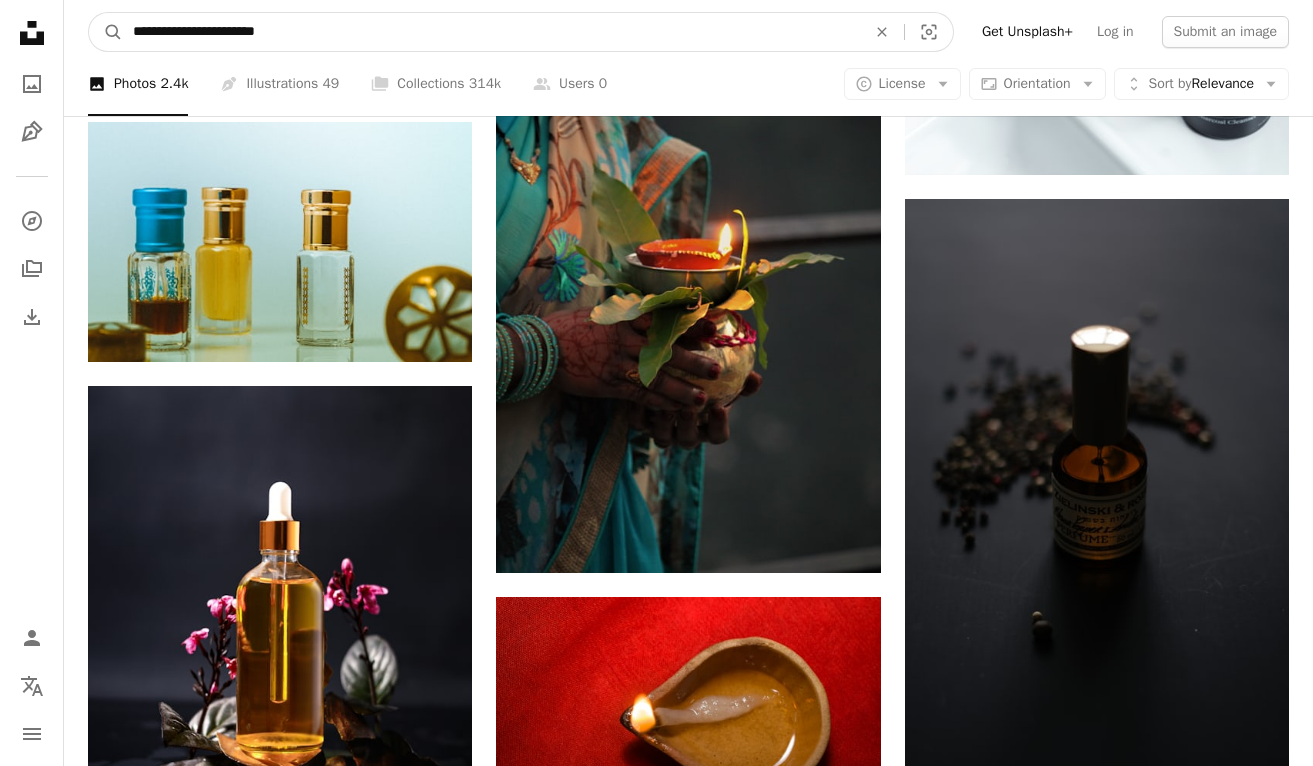 click on "**********" at bounding box center [491, 32] 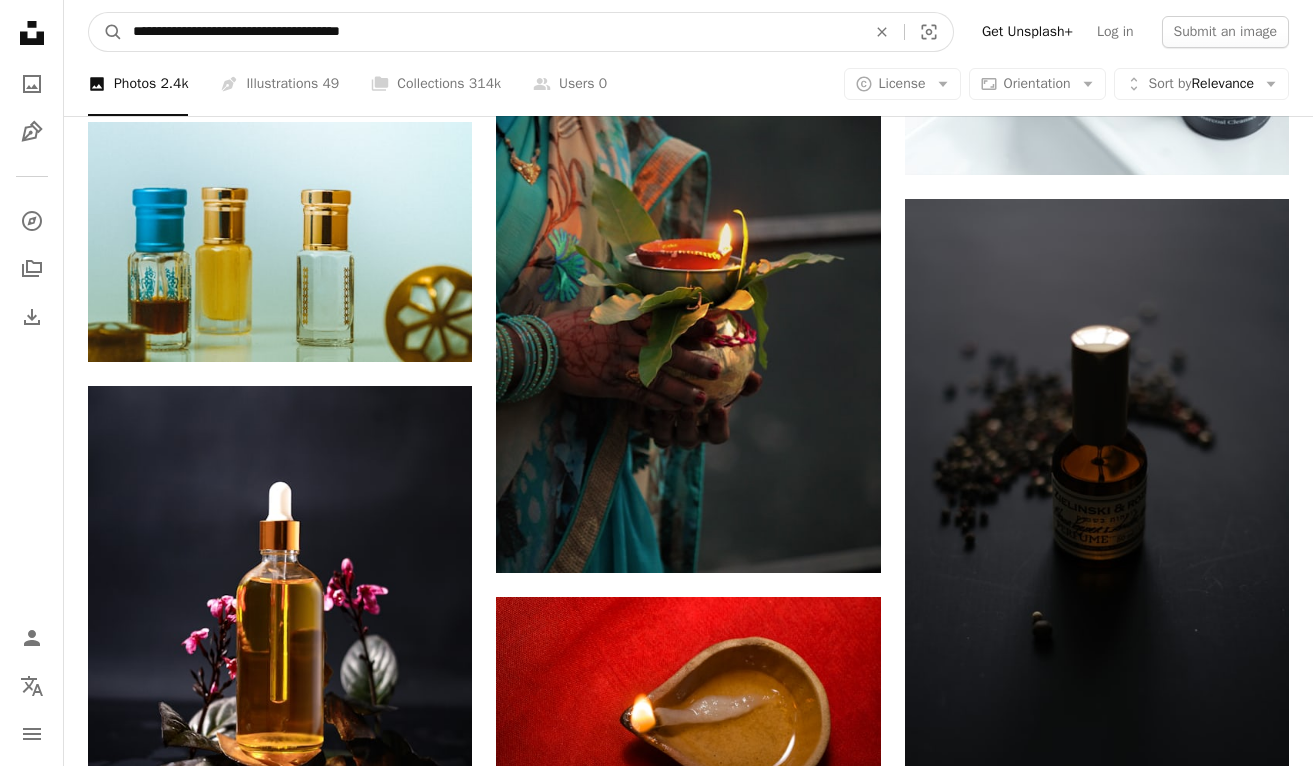 type on "**********" 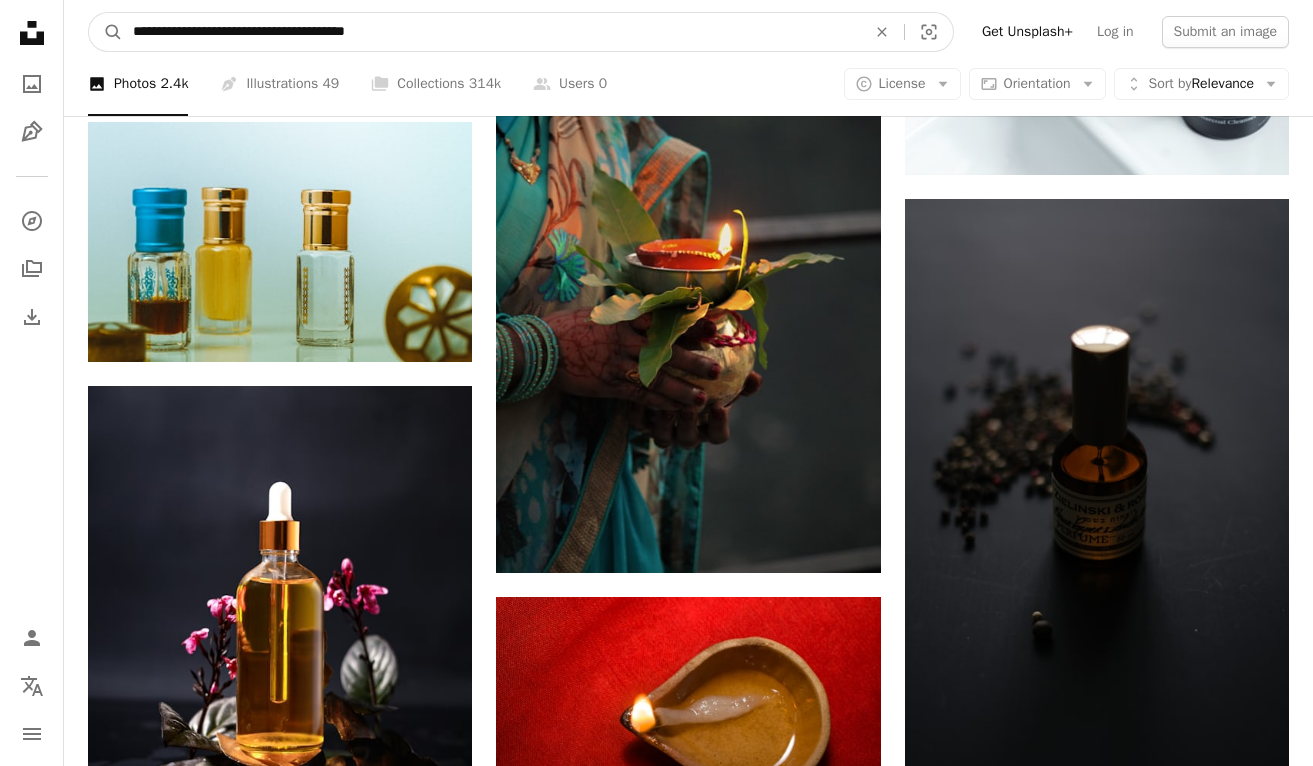 click on "A magnifying glass" at bounding box center [106, 32] 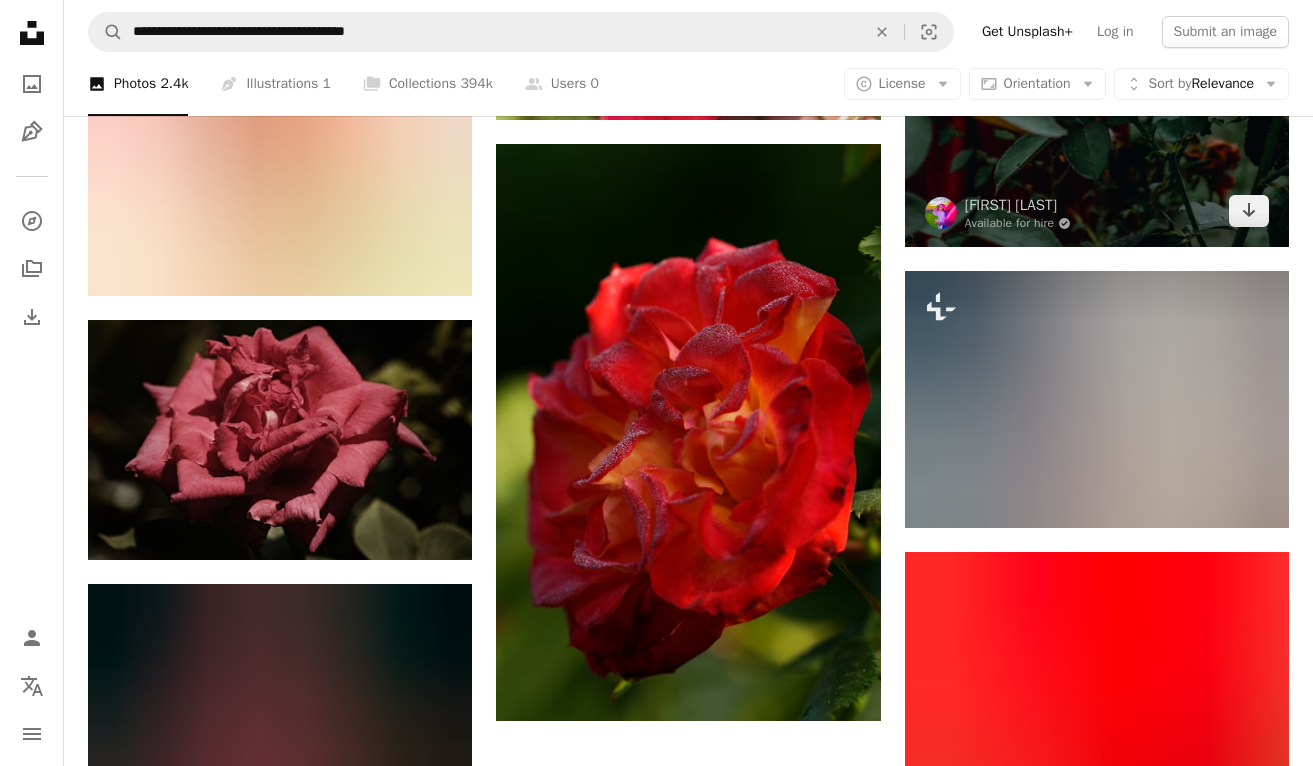 scroll, scrollTop: 2793, scrollLeft: 0, axis: vertical 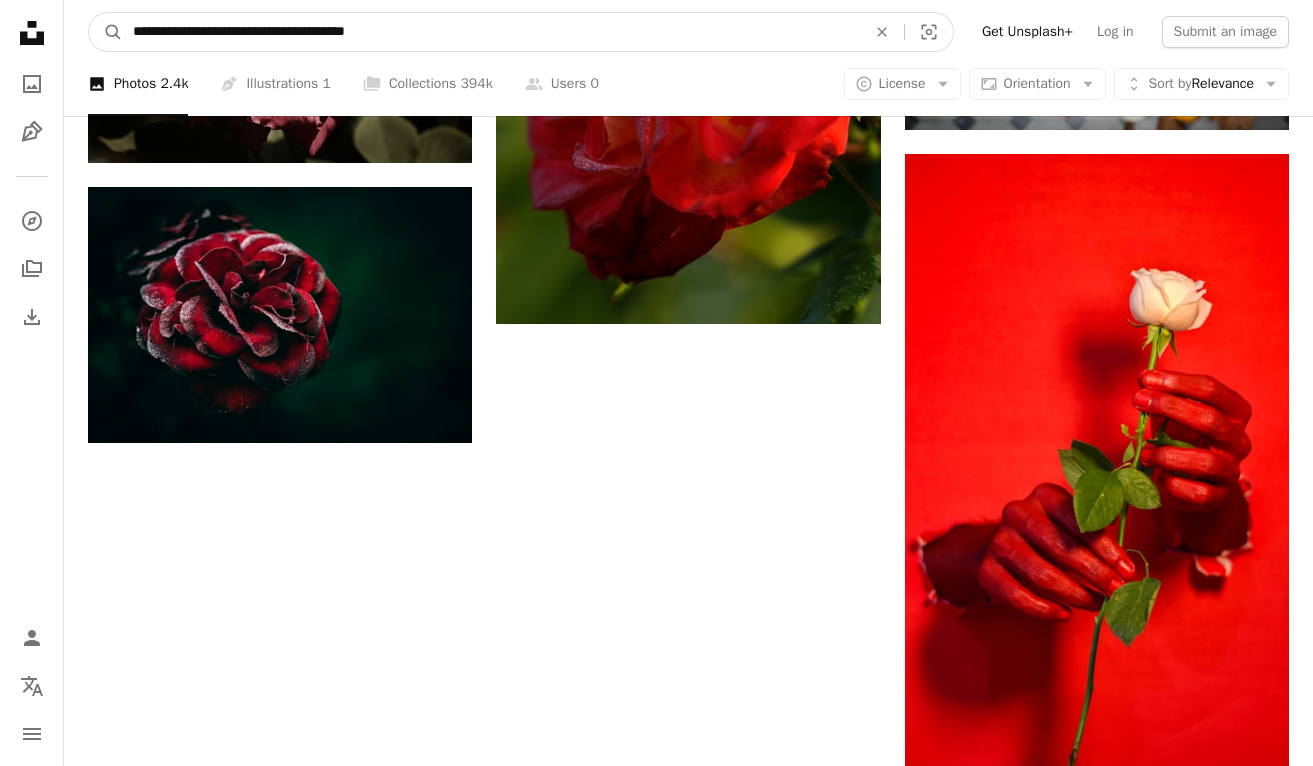 drag, startPoint x: 250, startPoint y: 35, endPoint x: 71, endPoint y: 17, distance: 179.90276 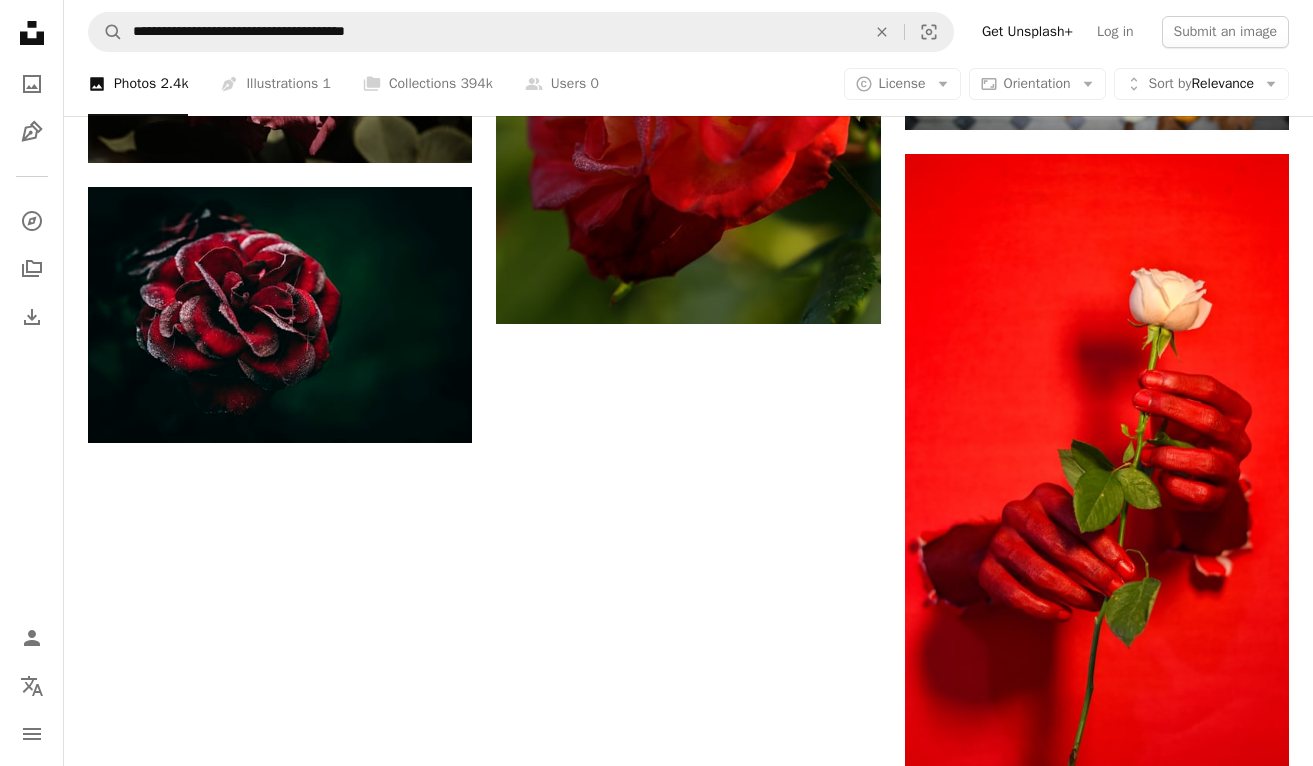 click on "Unsplash logo Unsplash Home A photo Pen Tool A compass A stack of folders Download Person Localization icon navigation menu" at bounding box center (32, 383) 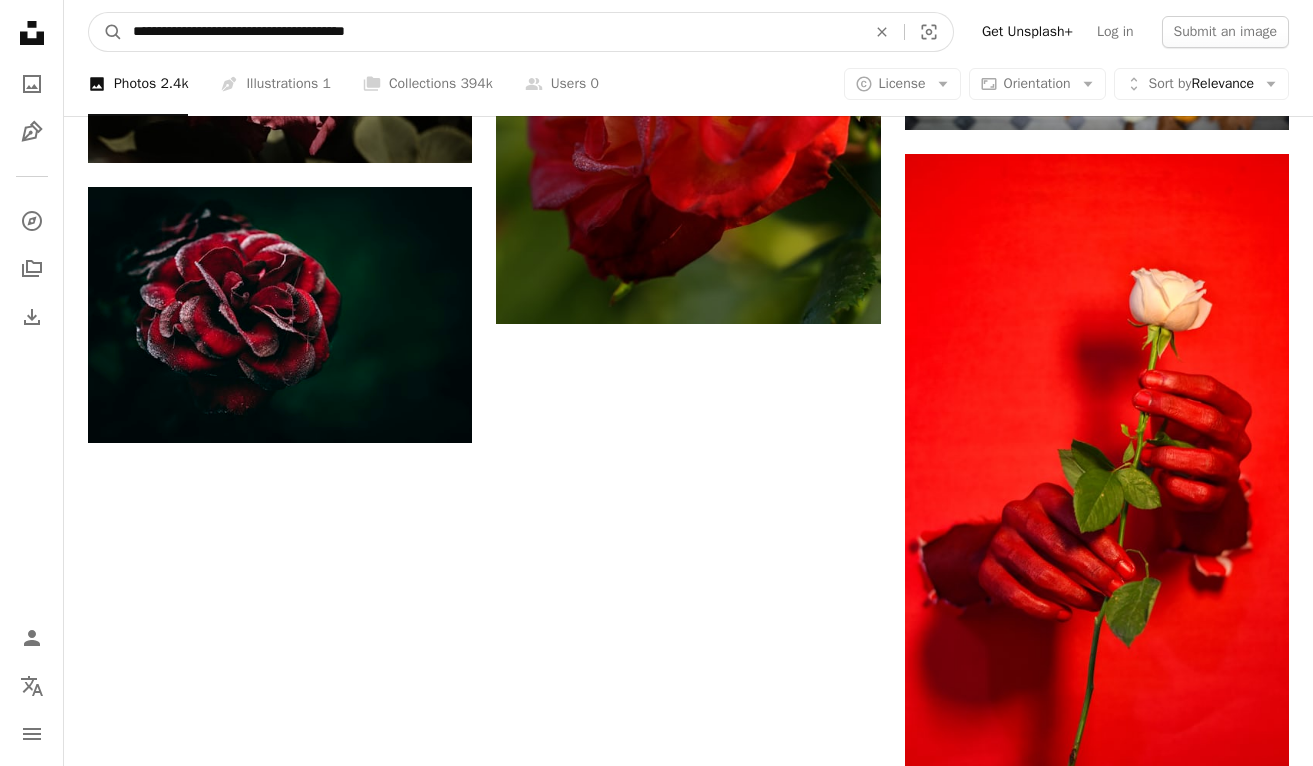 drag, startPoint x: 263, startPoint y: 33, endPoint x: 0, endPoint y: 5, distance: 264.4863 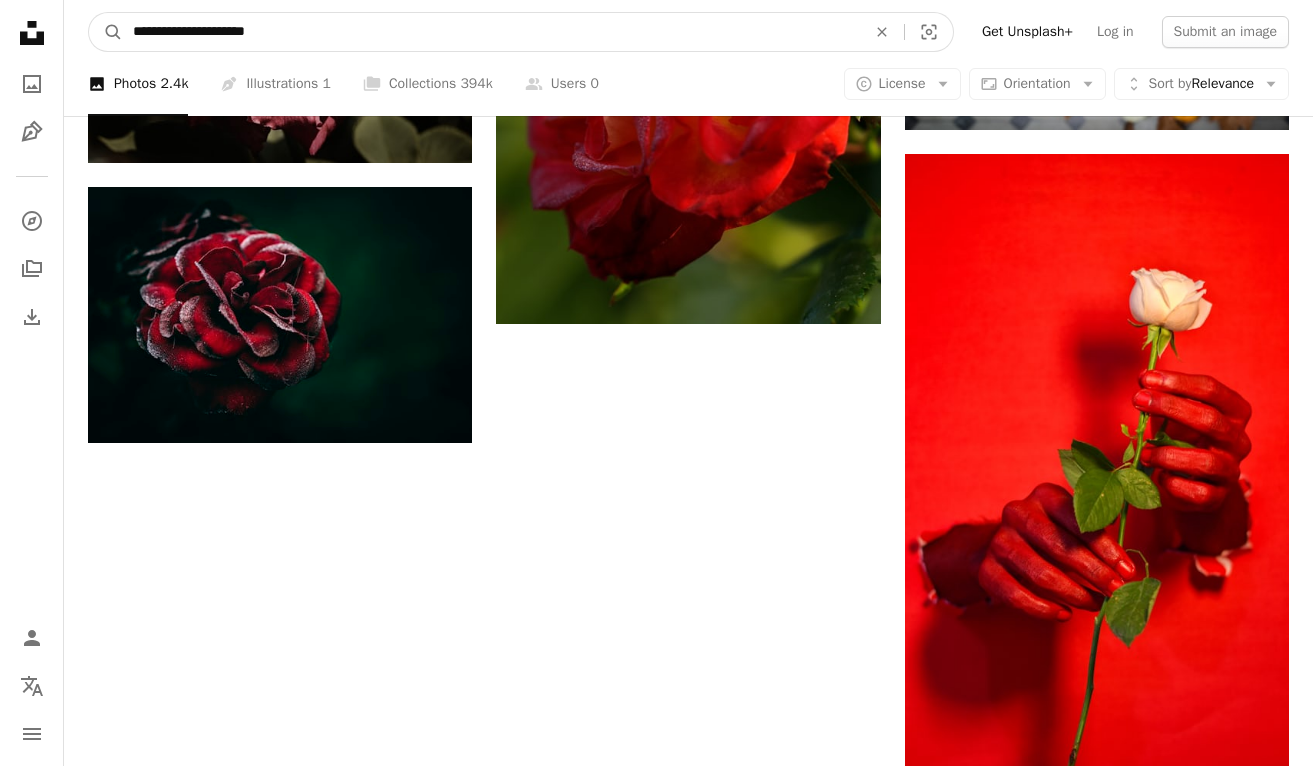 type on "**********" 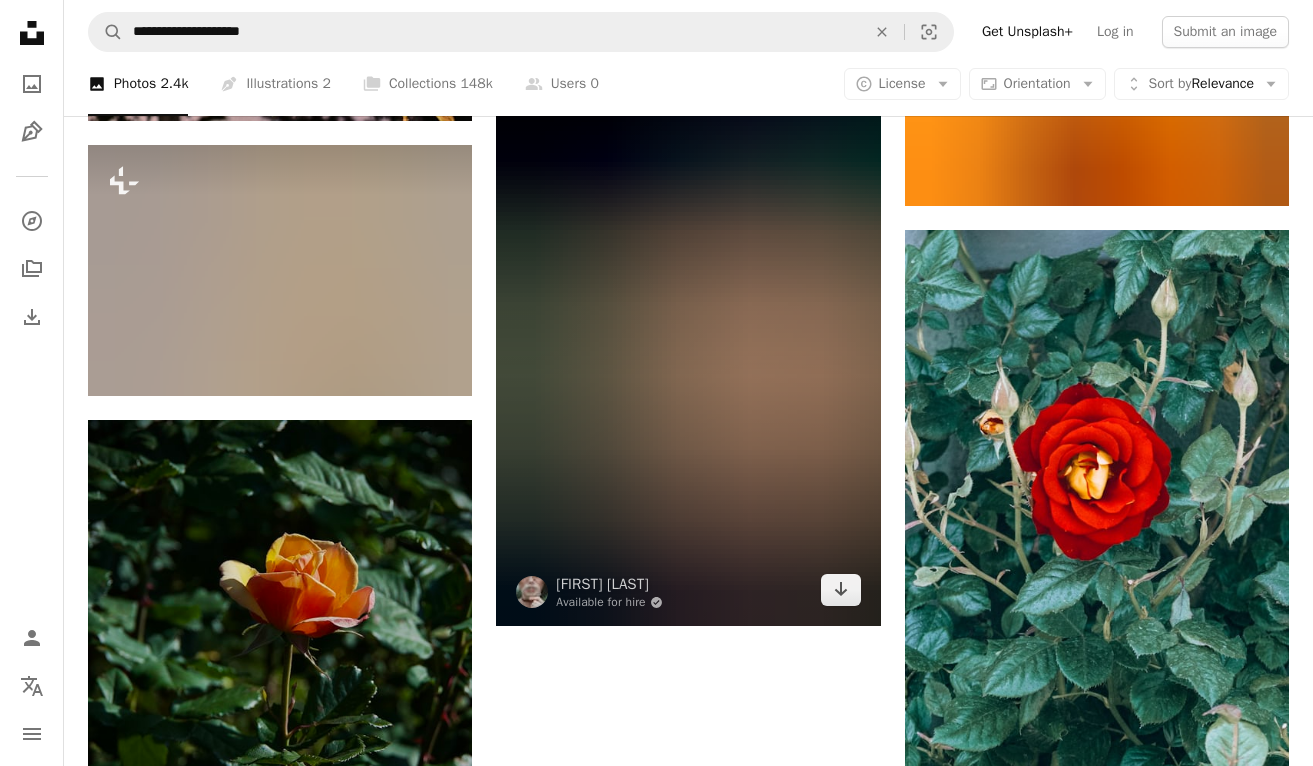 scroll, scrollTop: 2994, scrollLeft: 0, axis: vertical 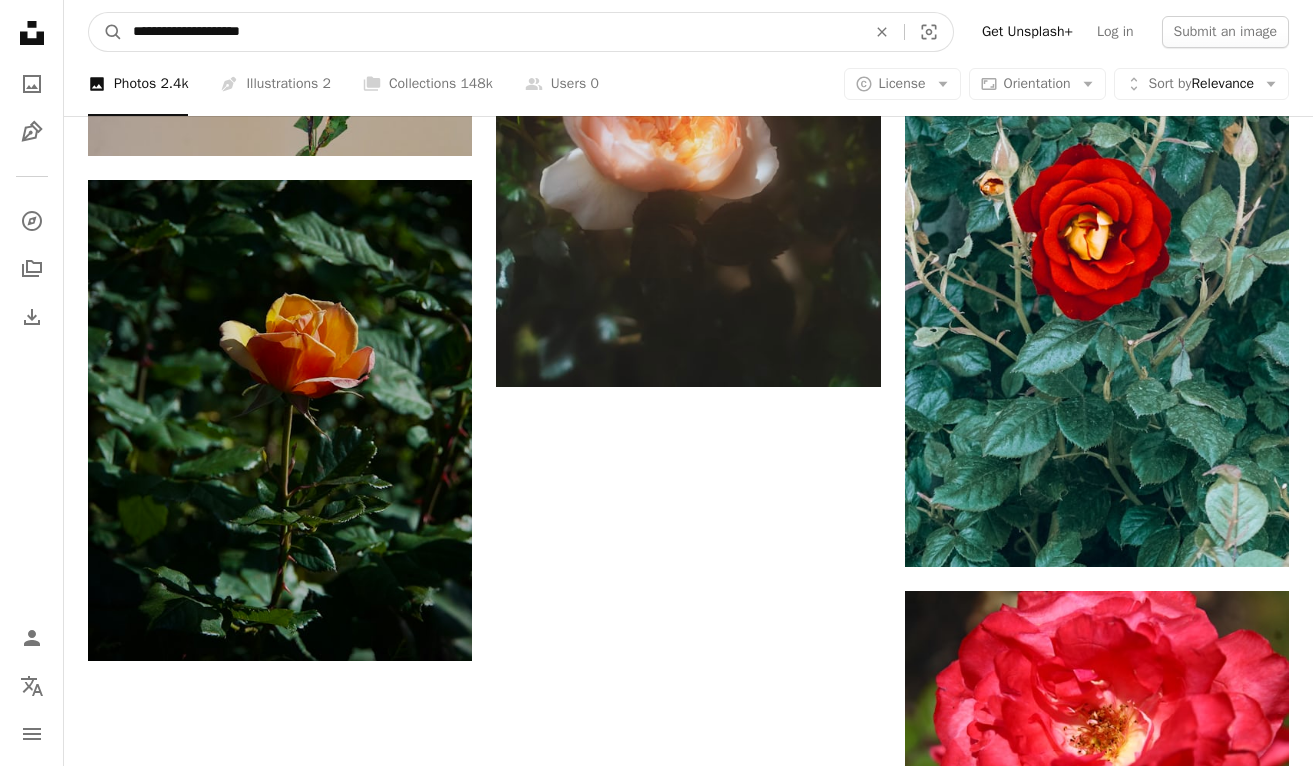 drag, startPoint x: 193, startPoint y: 40, endPoint x: 81, endPoint y: 27, distance: 112.75194 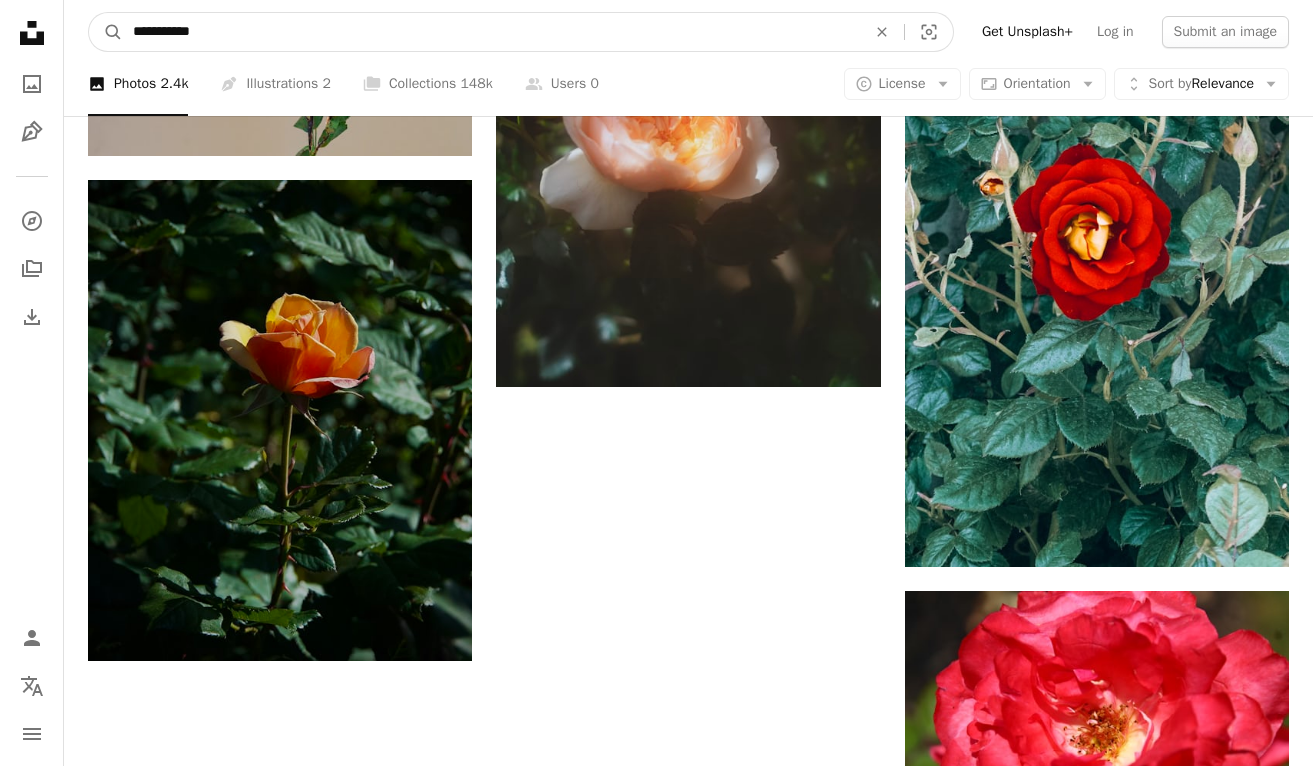click on "A magnifying glass" at bounding box center (106, 32) 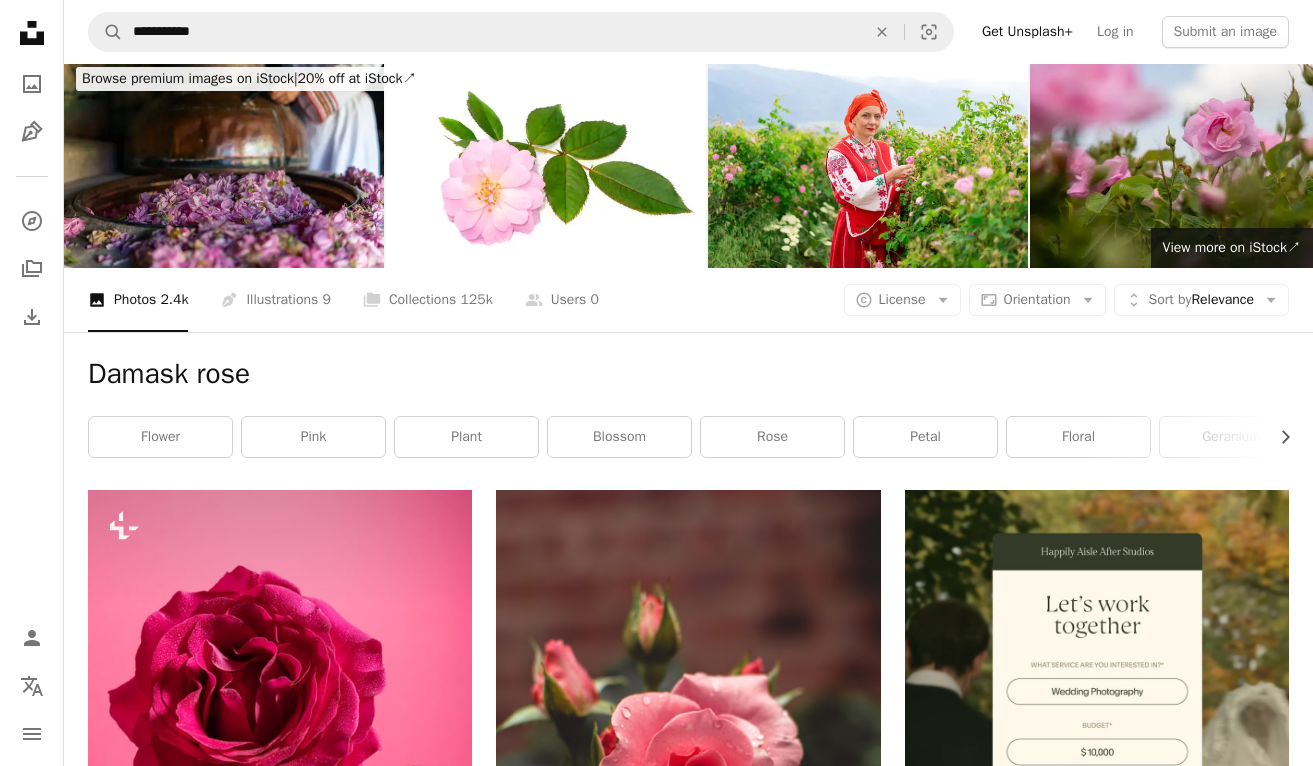 scroll, scrollTop: 0, scrollLeft: 0, axis: both 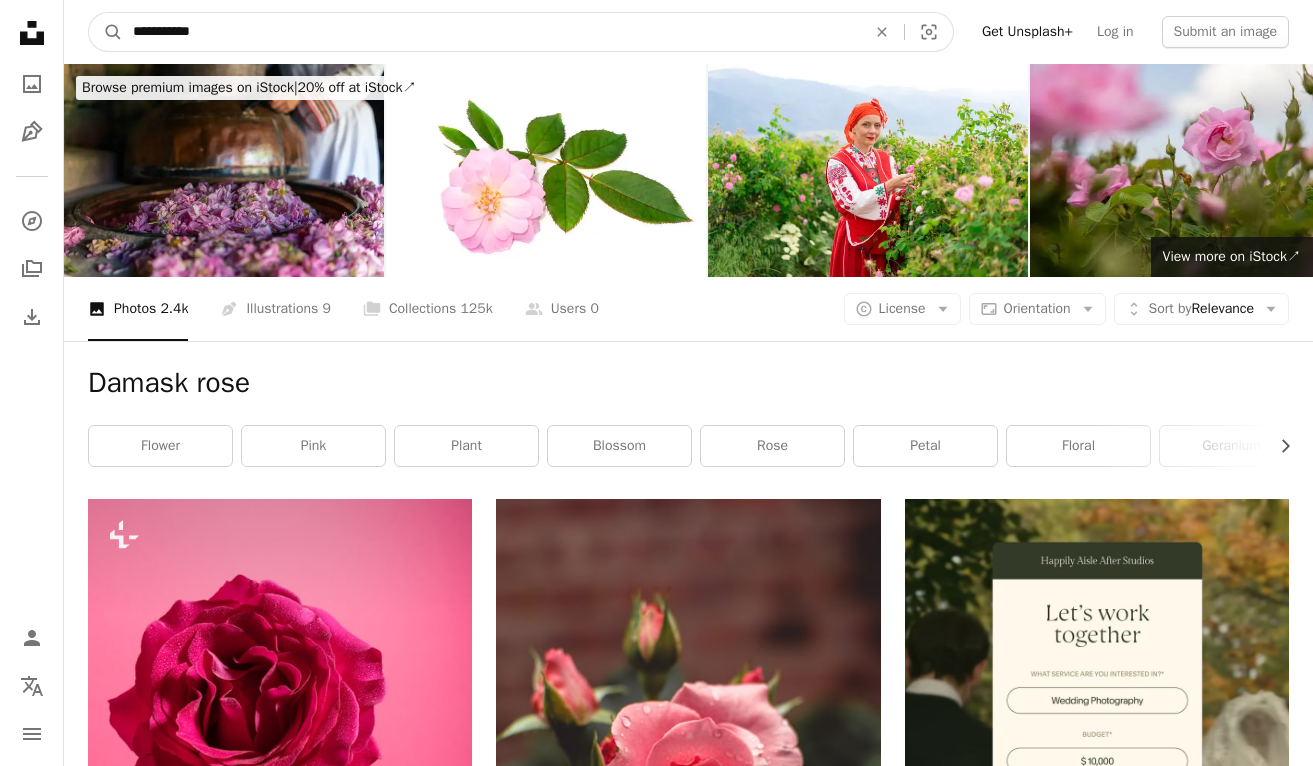 click on "**********" at bounding box center [491, 32] 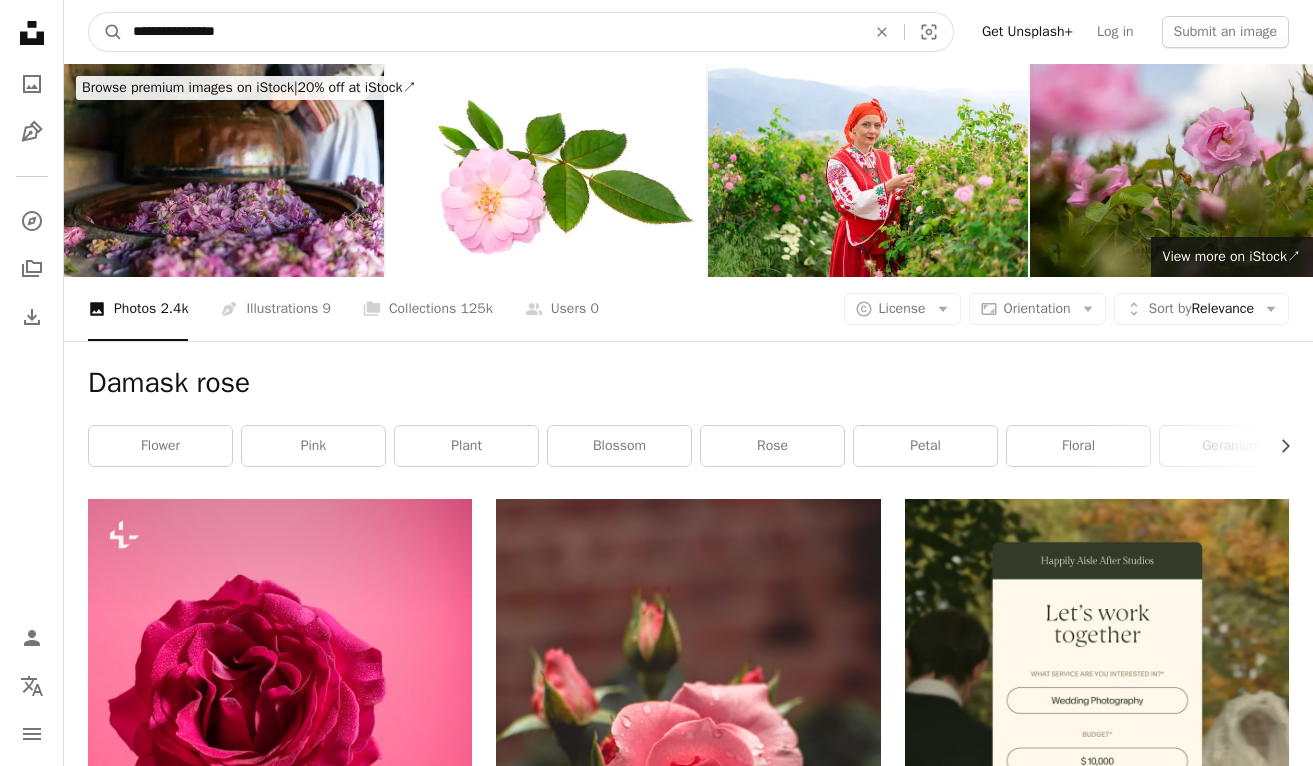 type on "**********" 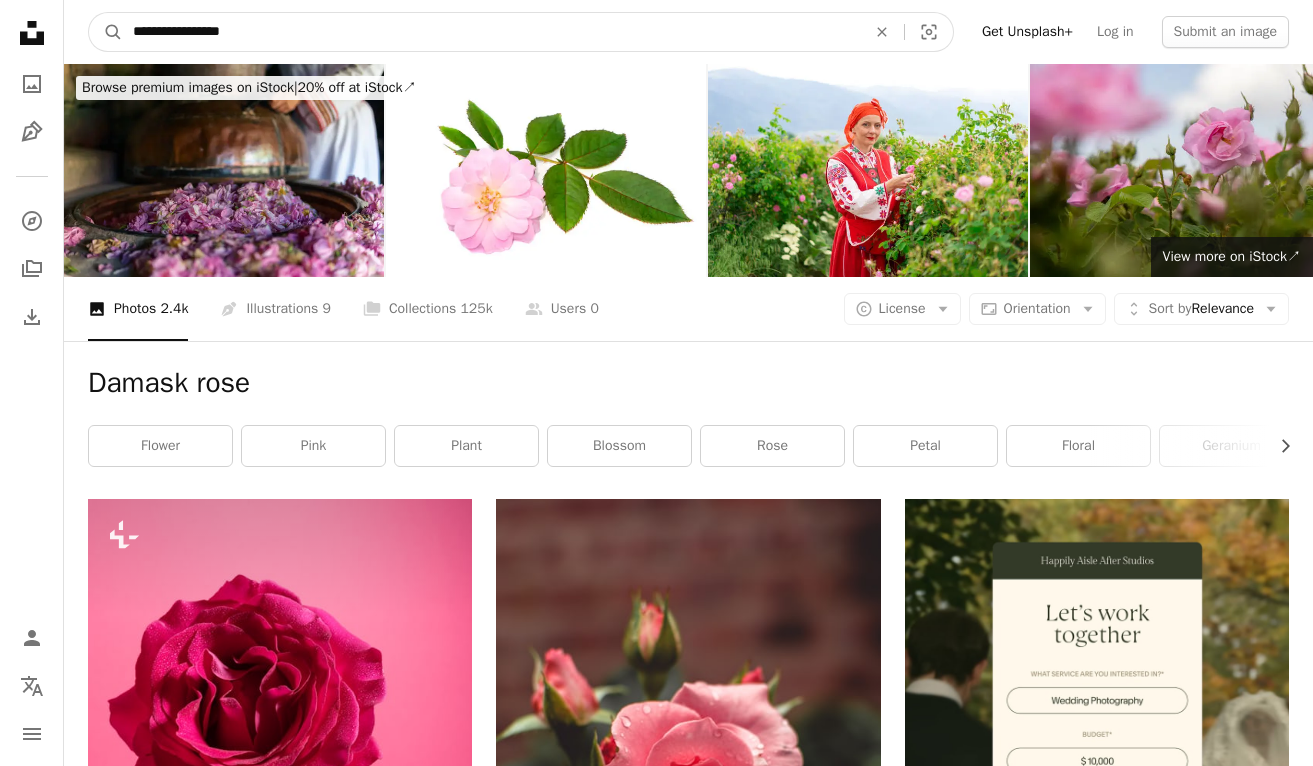 click on "A magnifying glass" at bounding box center (106, 32) 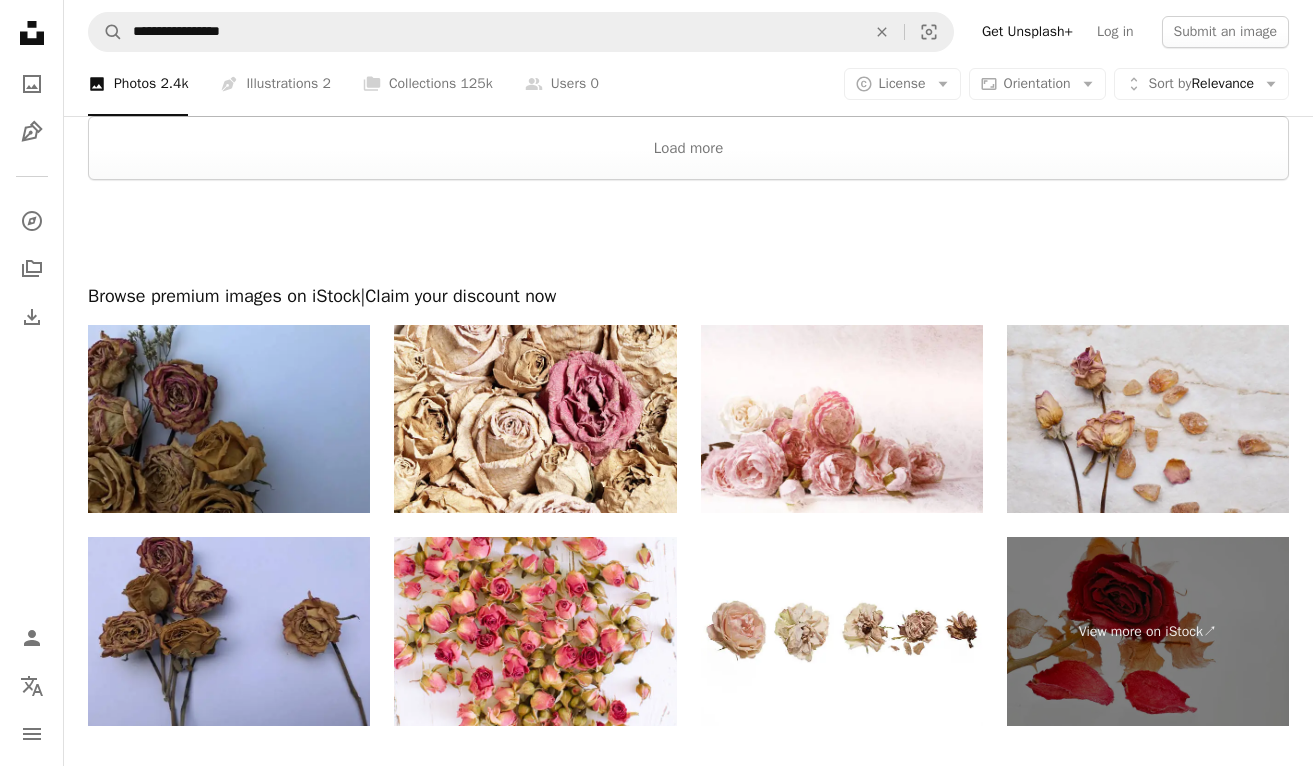 scroll, scrollTop: 4357, scrollLeft: 0, axis: vertical 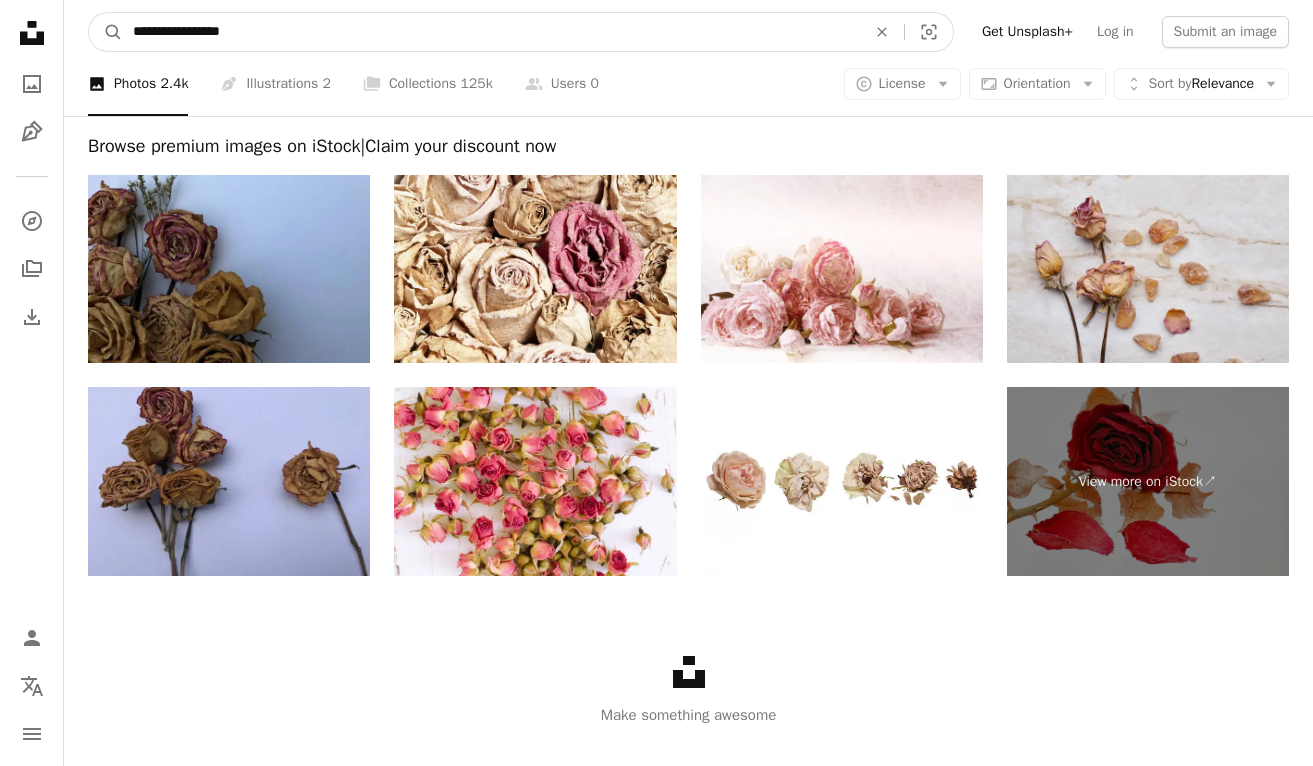click on "**********" at bounding box center [491, 32] 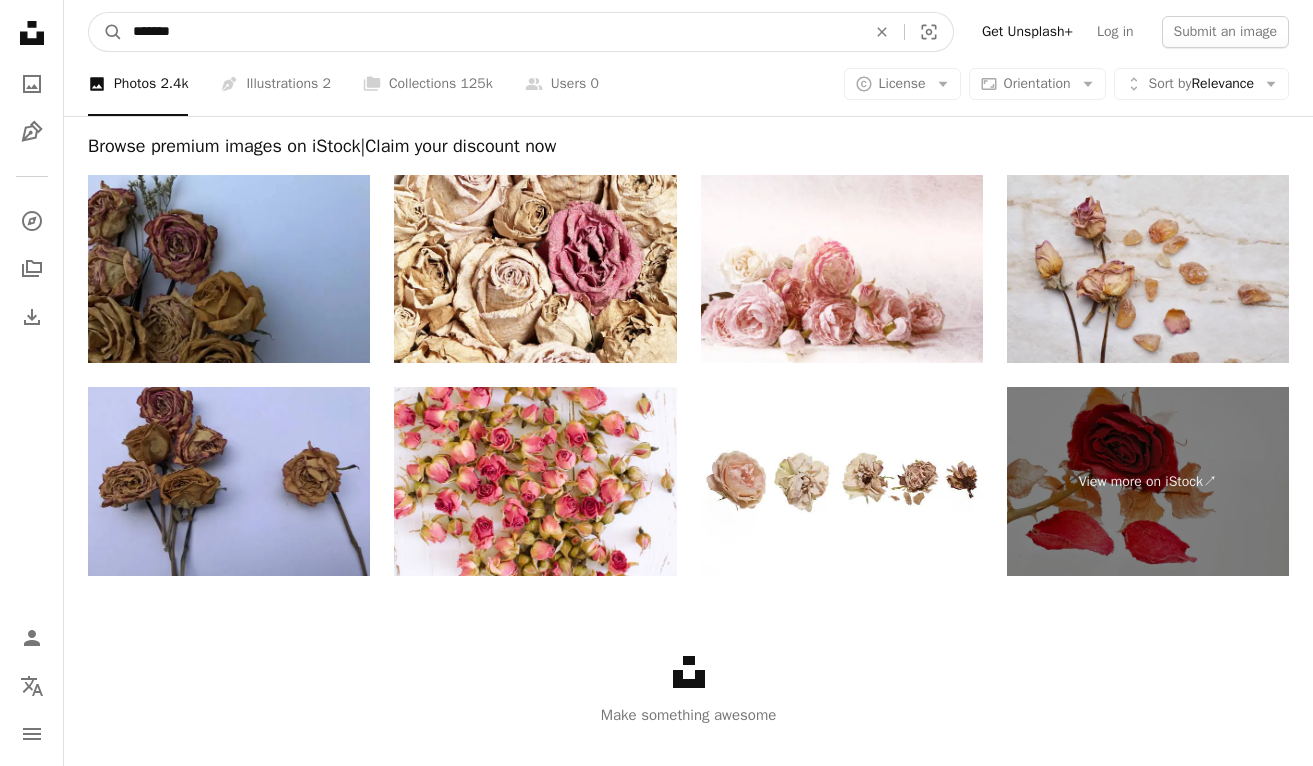 type on "********" 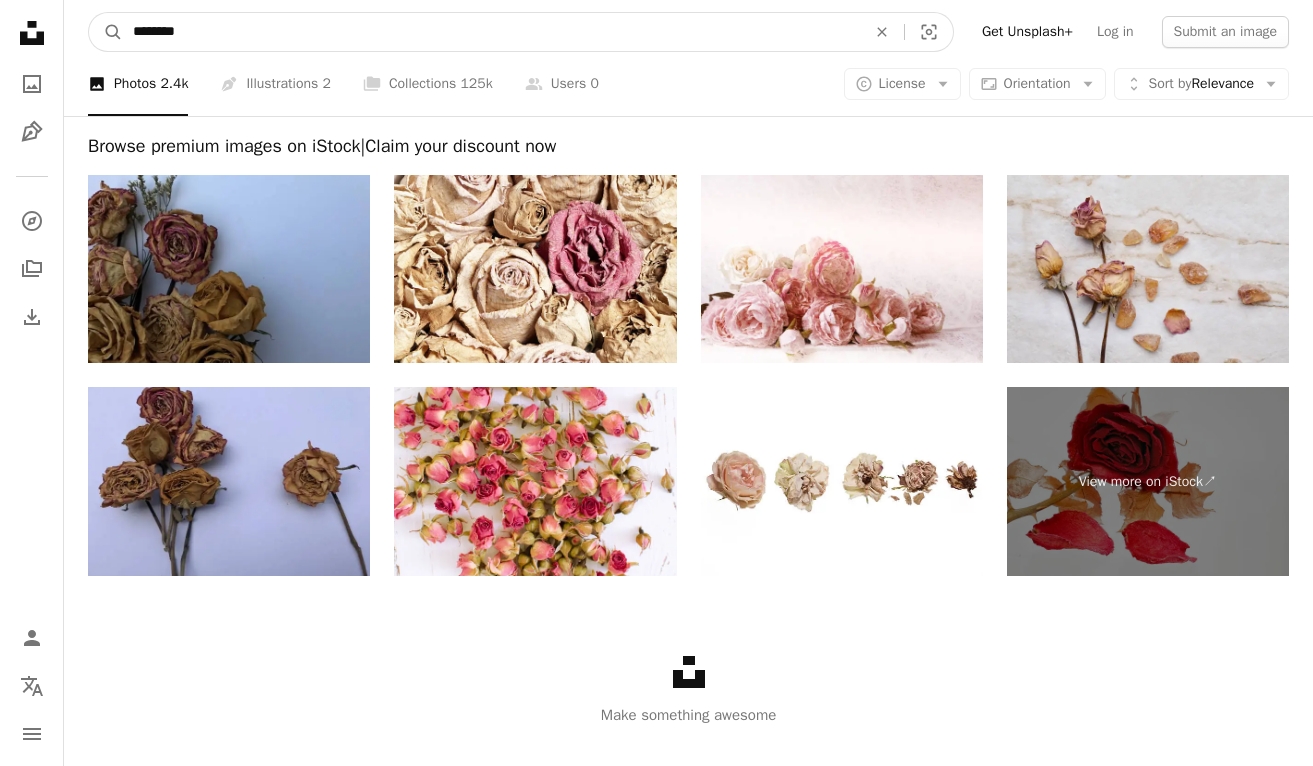 click on "A magnifying glass" at bounding box center [106, 32] 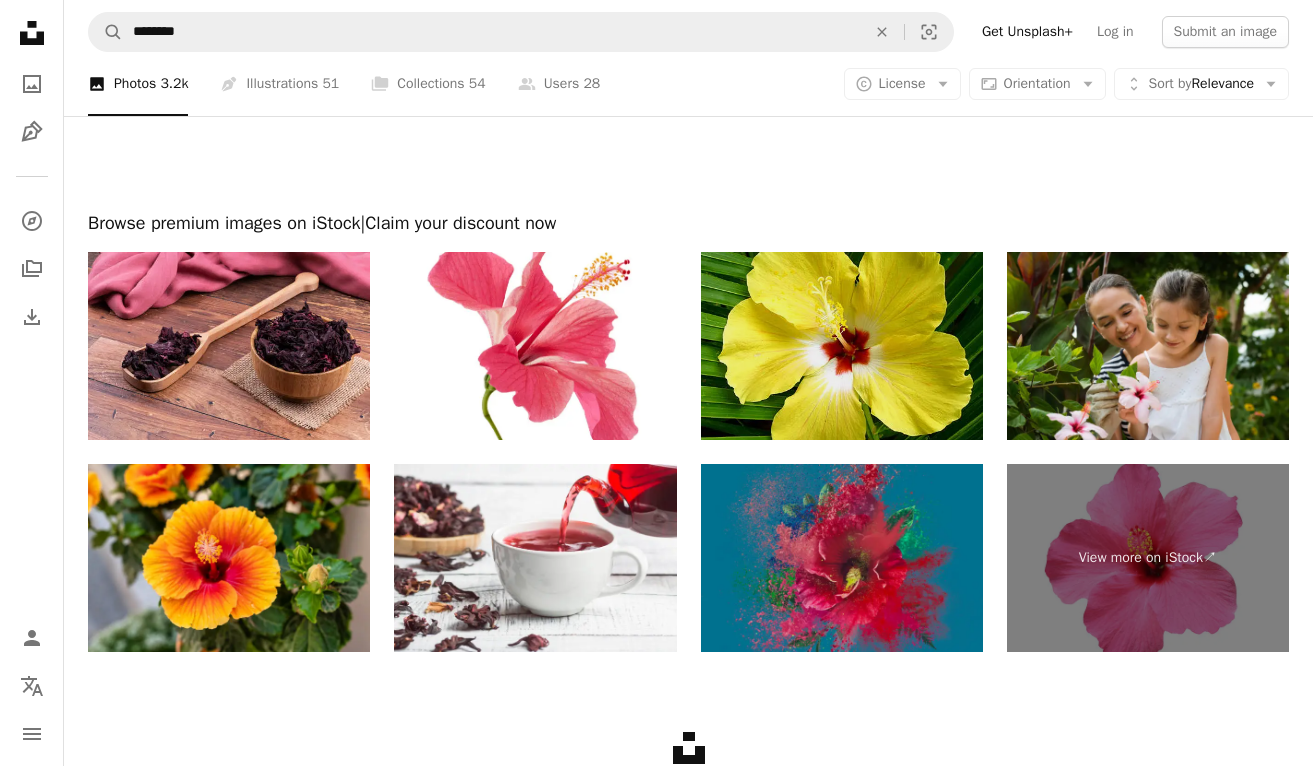 scroll, scrollTop: 3810, scrollLeft: 0, axis: vertical 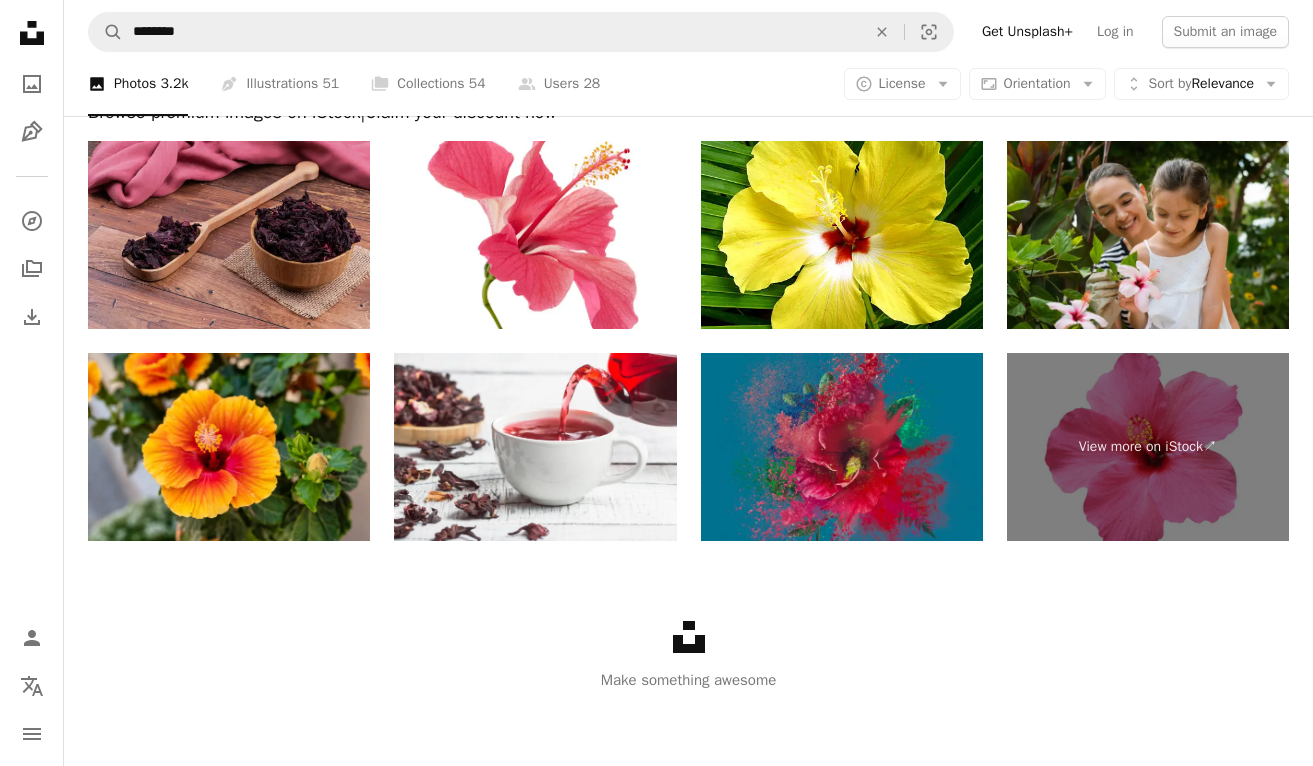 click at bounding box center [229, 235] 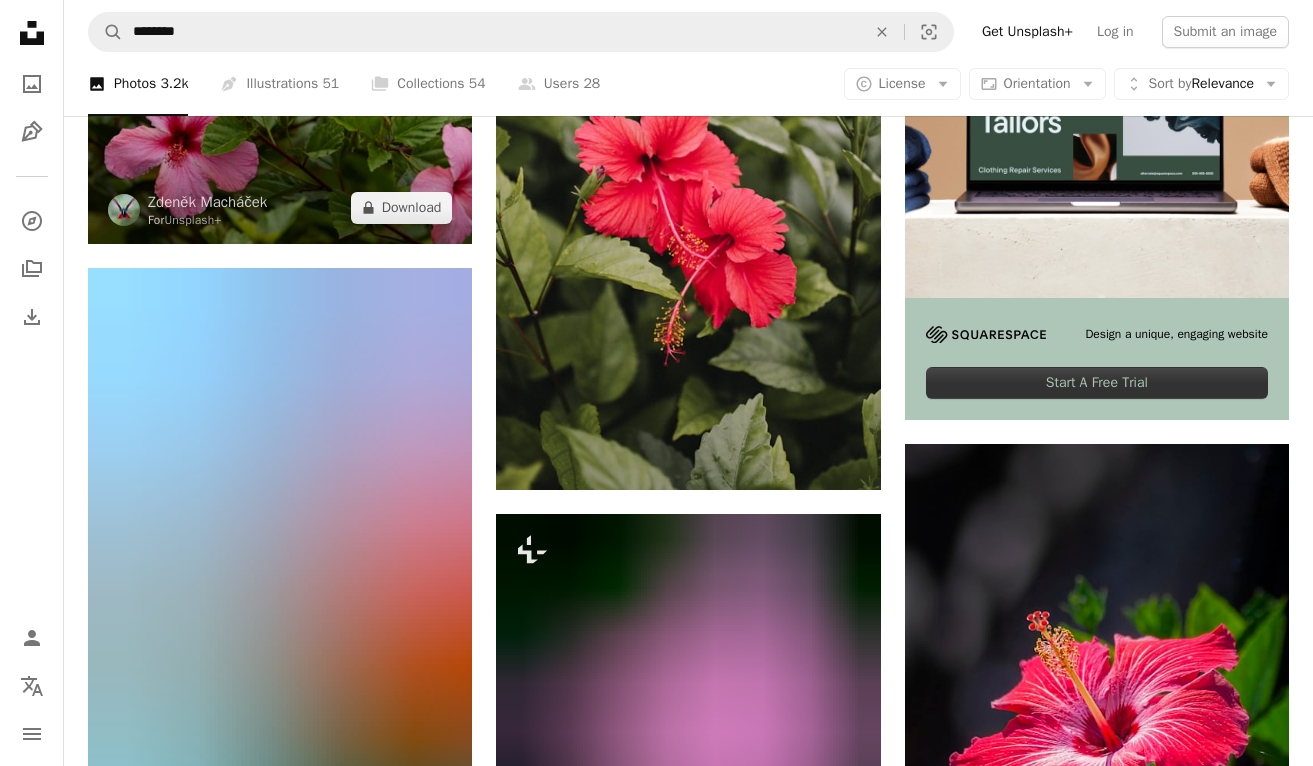 scroll, scrollTop: 0, scrollLeft: 0, axis: both 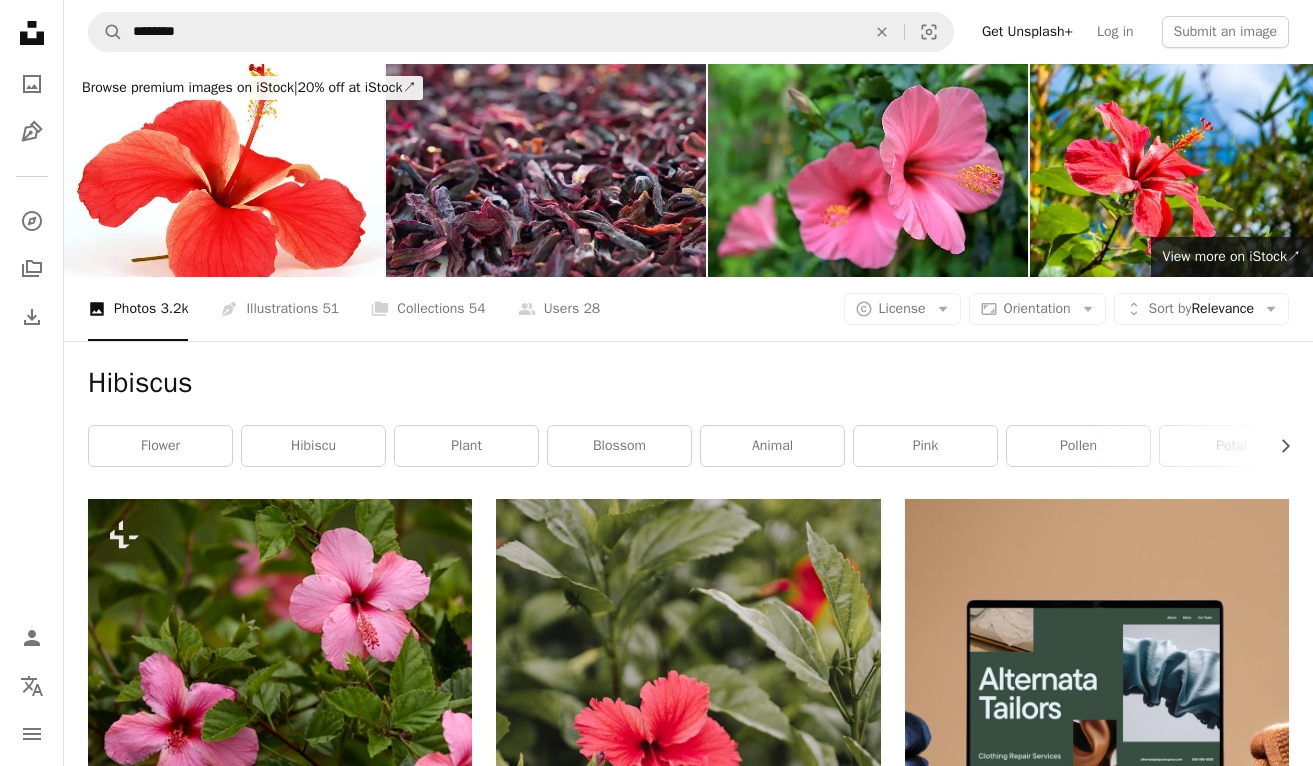 click at bounding box center [546, 170] 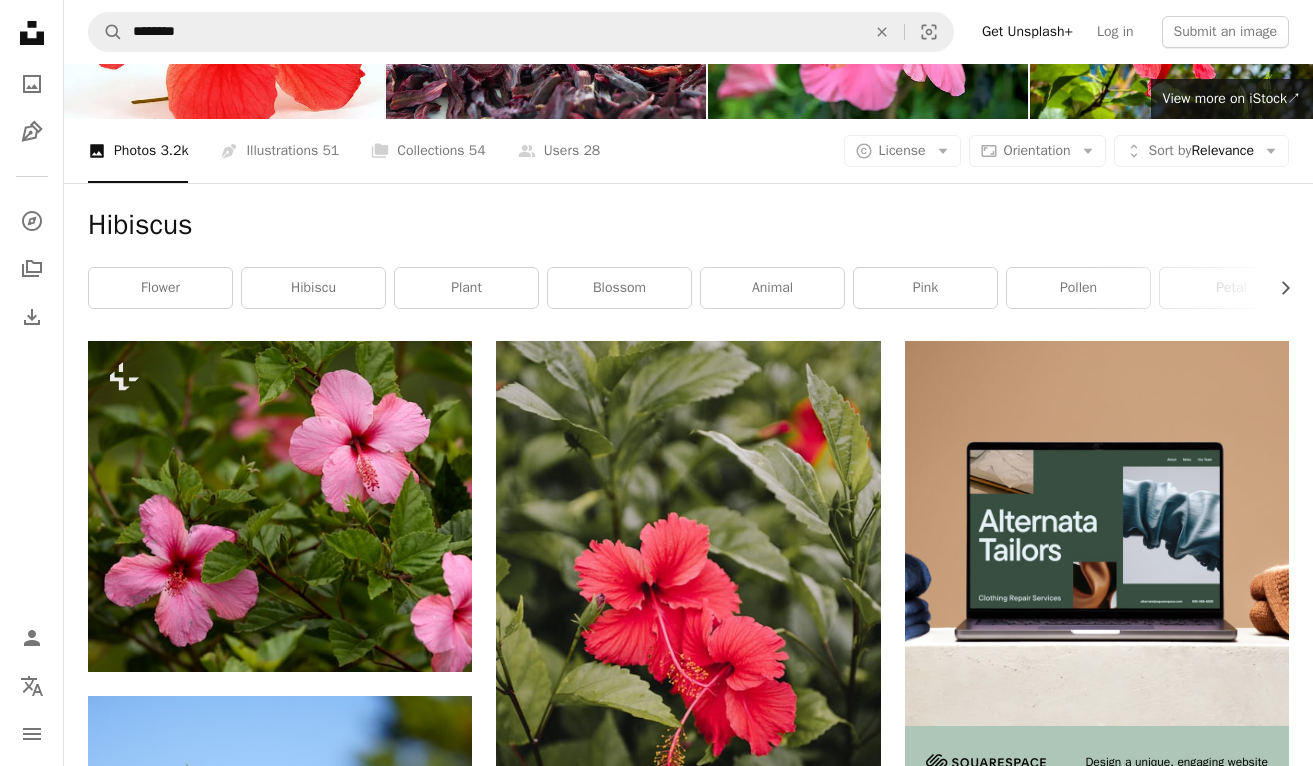 scroll, scrollTop: 0, scrollLeft: 0, axis: both 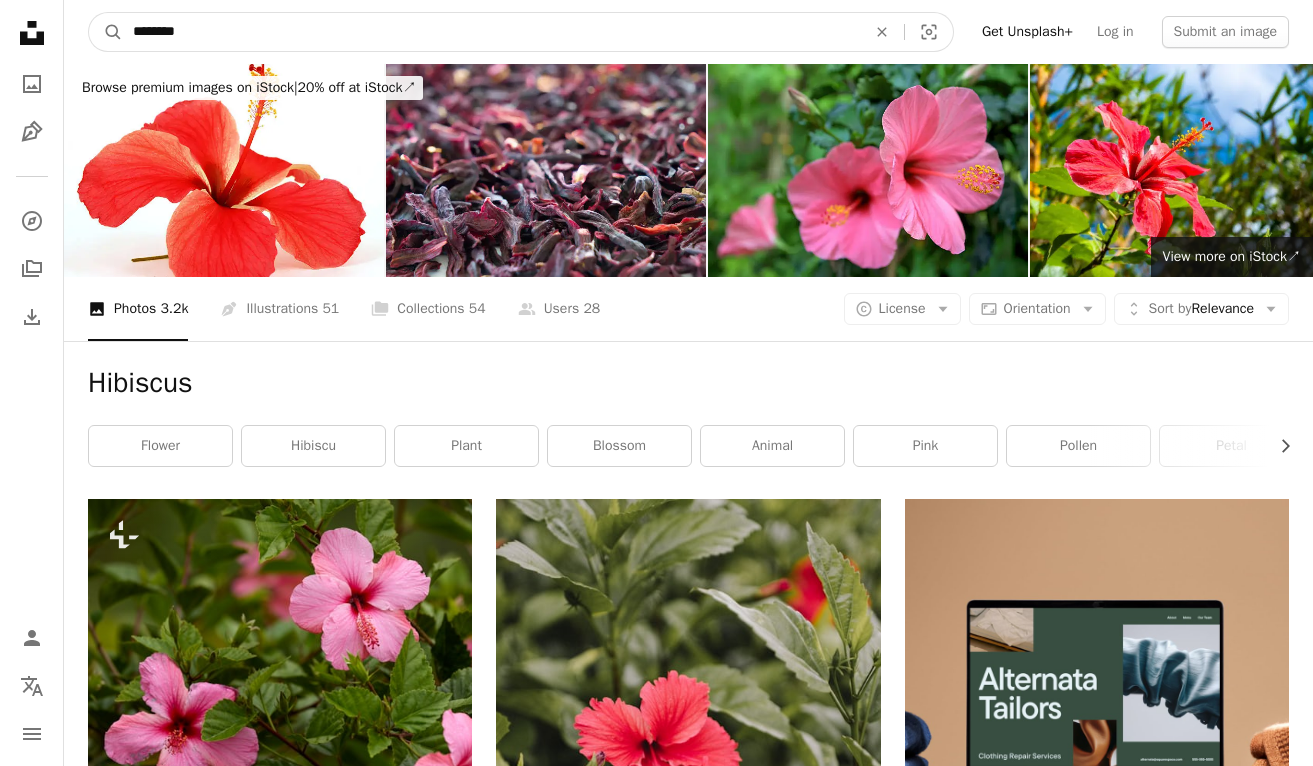 click on "********" at bounding box center (491, 32) 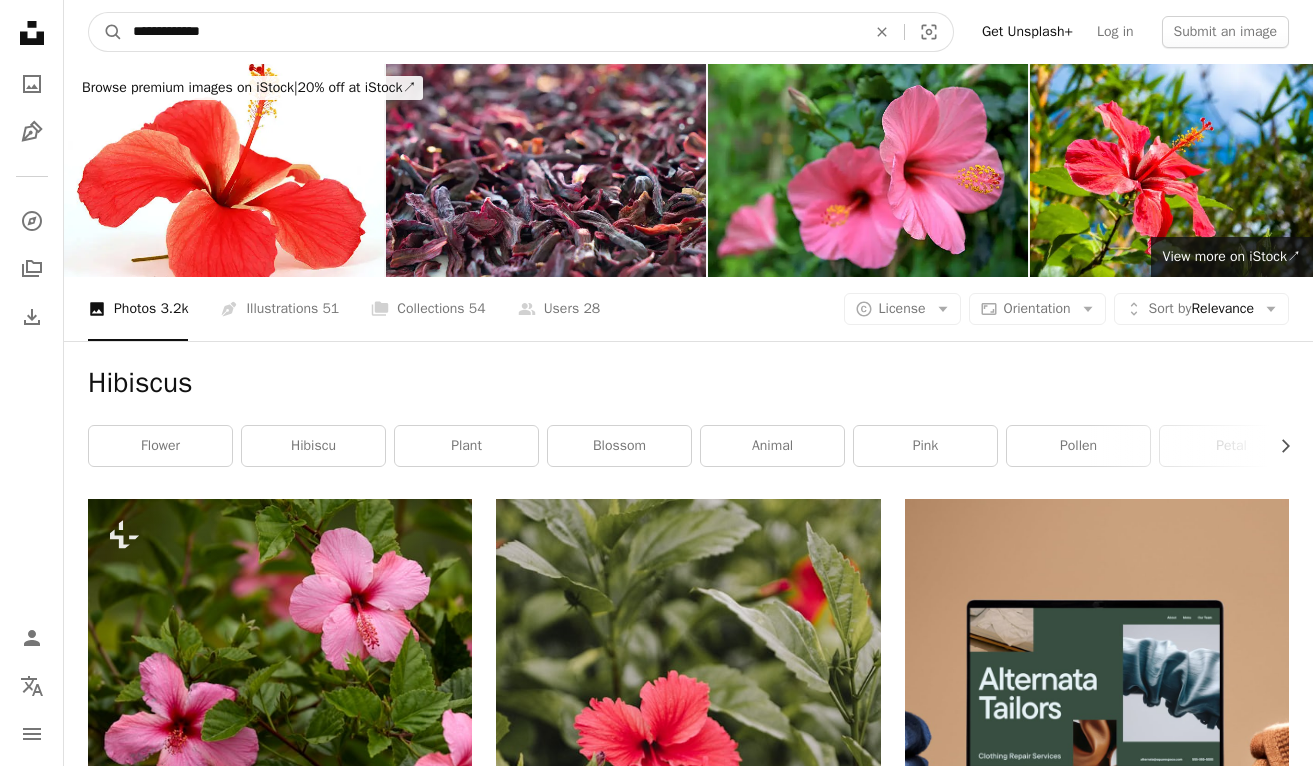 type on "**********" 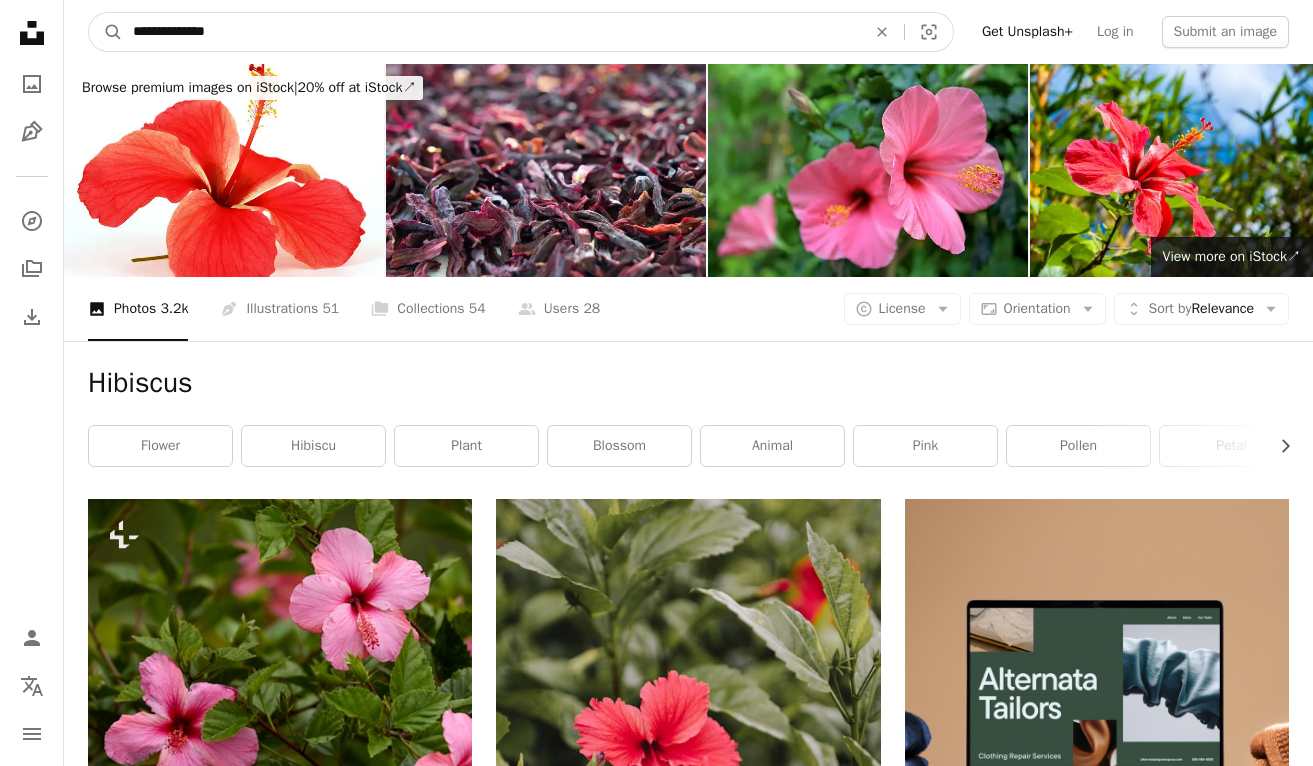 click on "A magnifying glass" at bounding box center [106, 32] 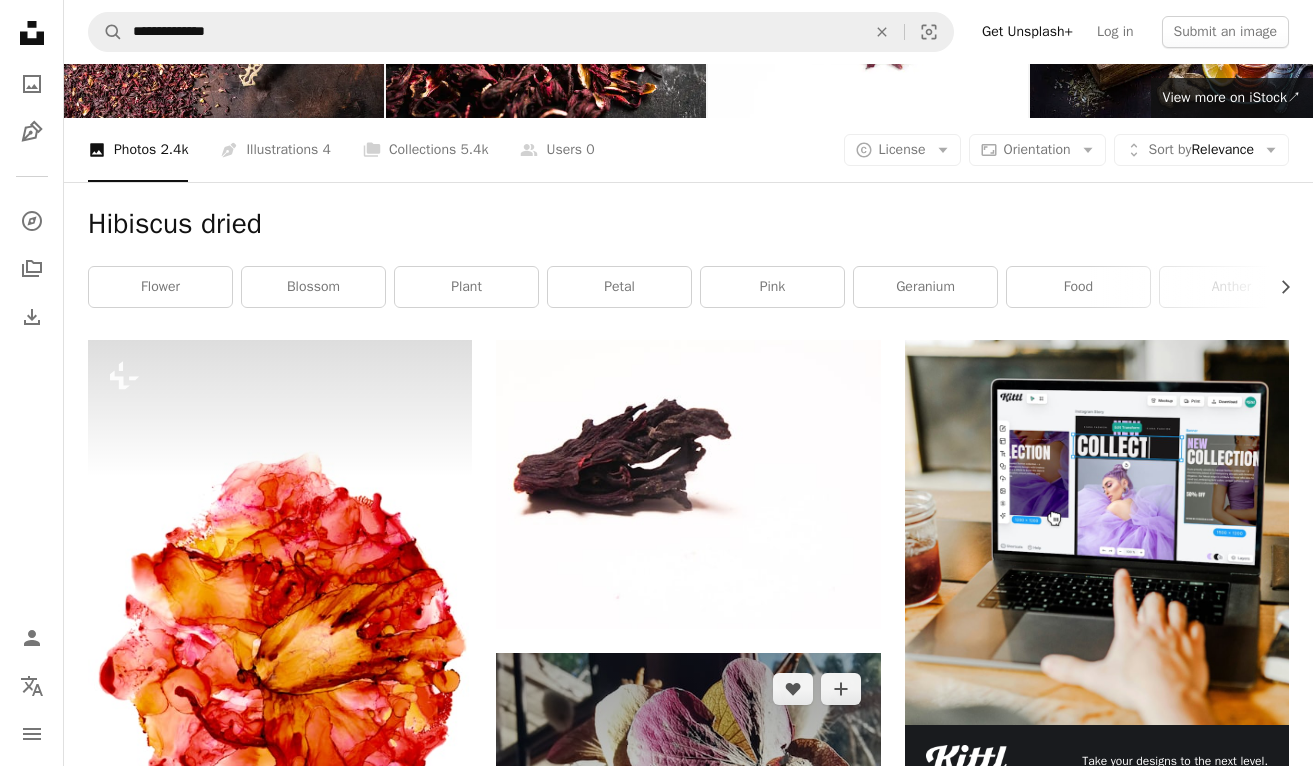 scroll, scrollTop: 281, scrollLeft: 0, axis: vertical 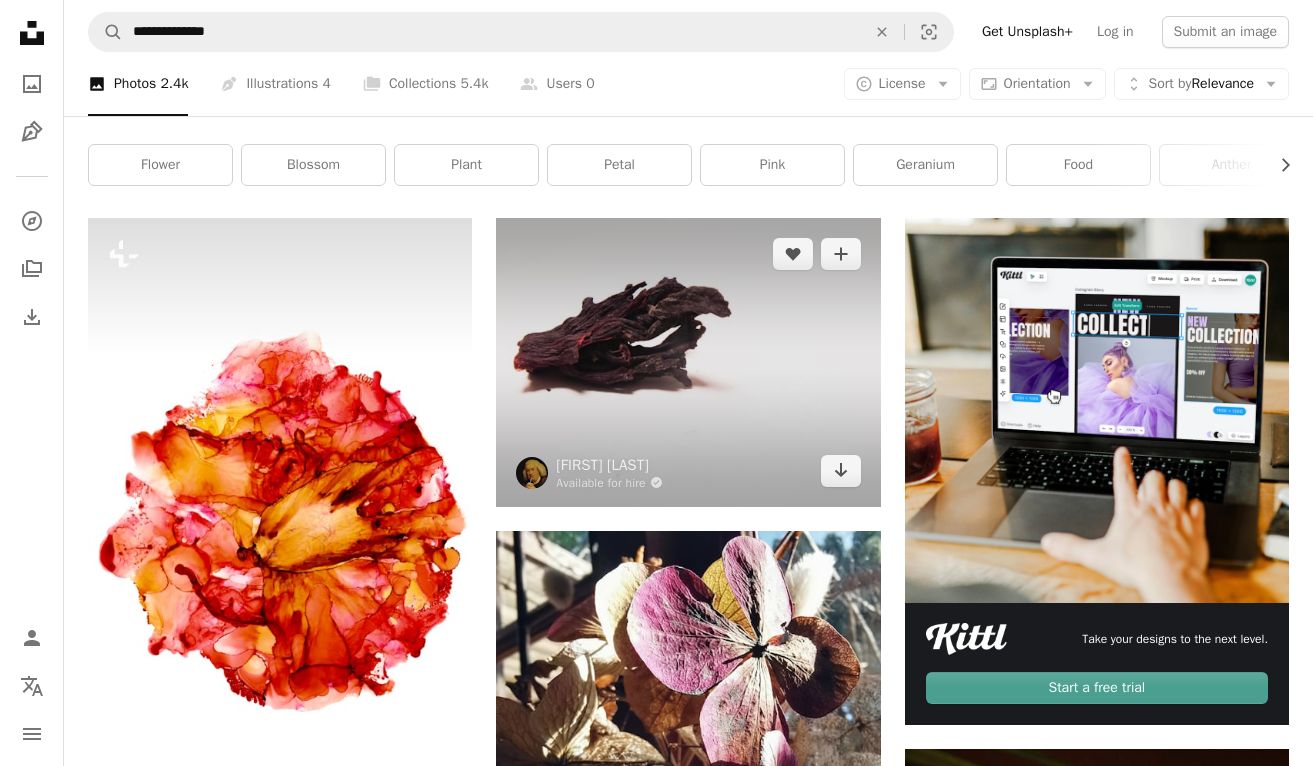 click at bounding box center (688, 362) 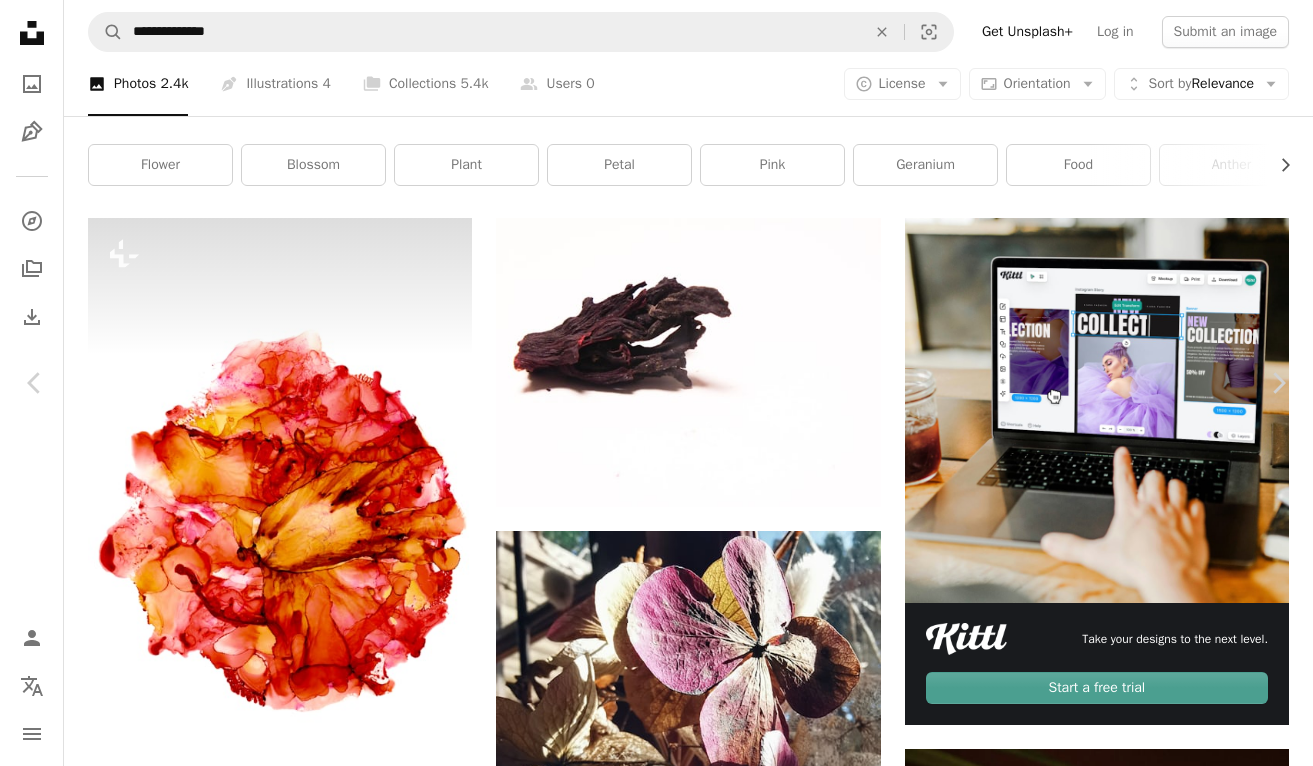 click on "Download free" at bounding box center (1114, 4506) 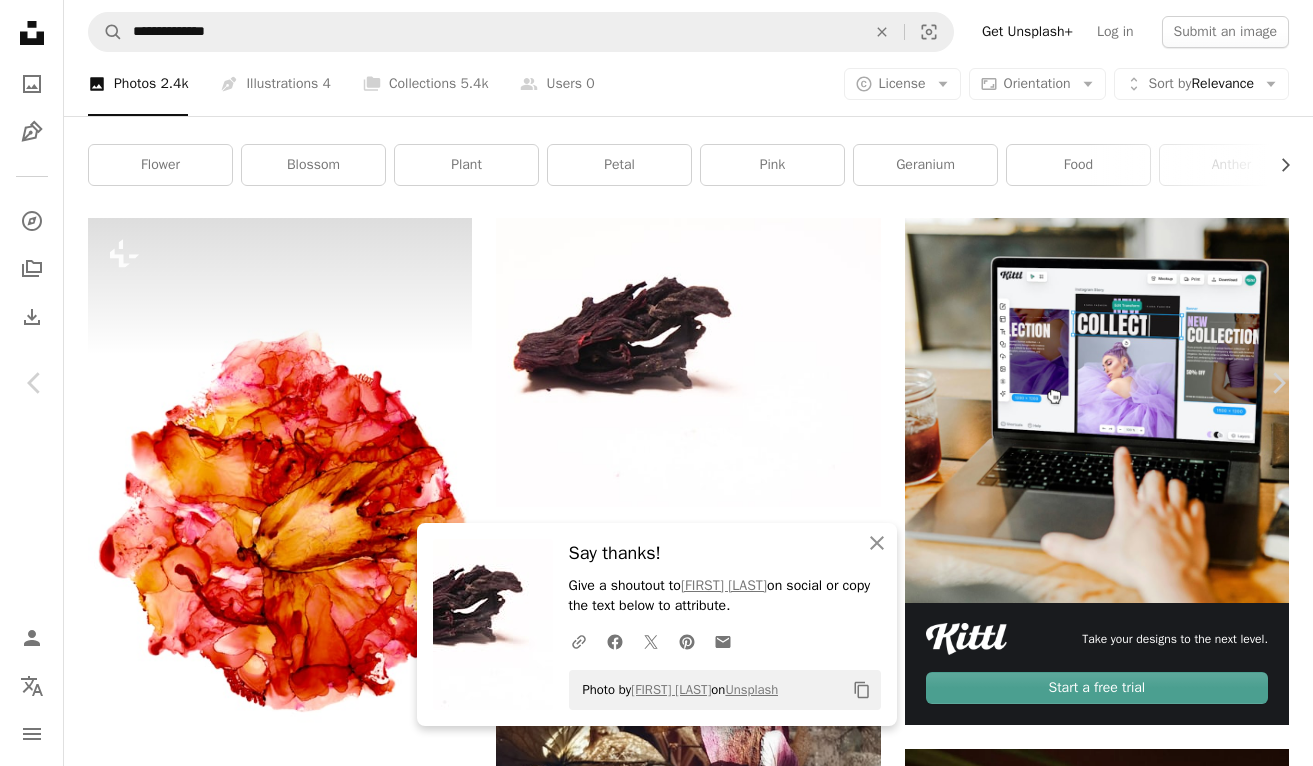scroll, scrollTop: 12892, scrollLeft: 0, axis: vertical 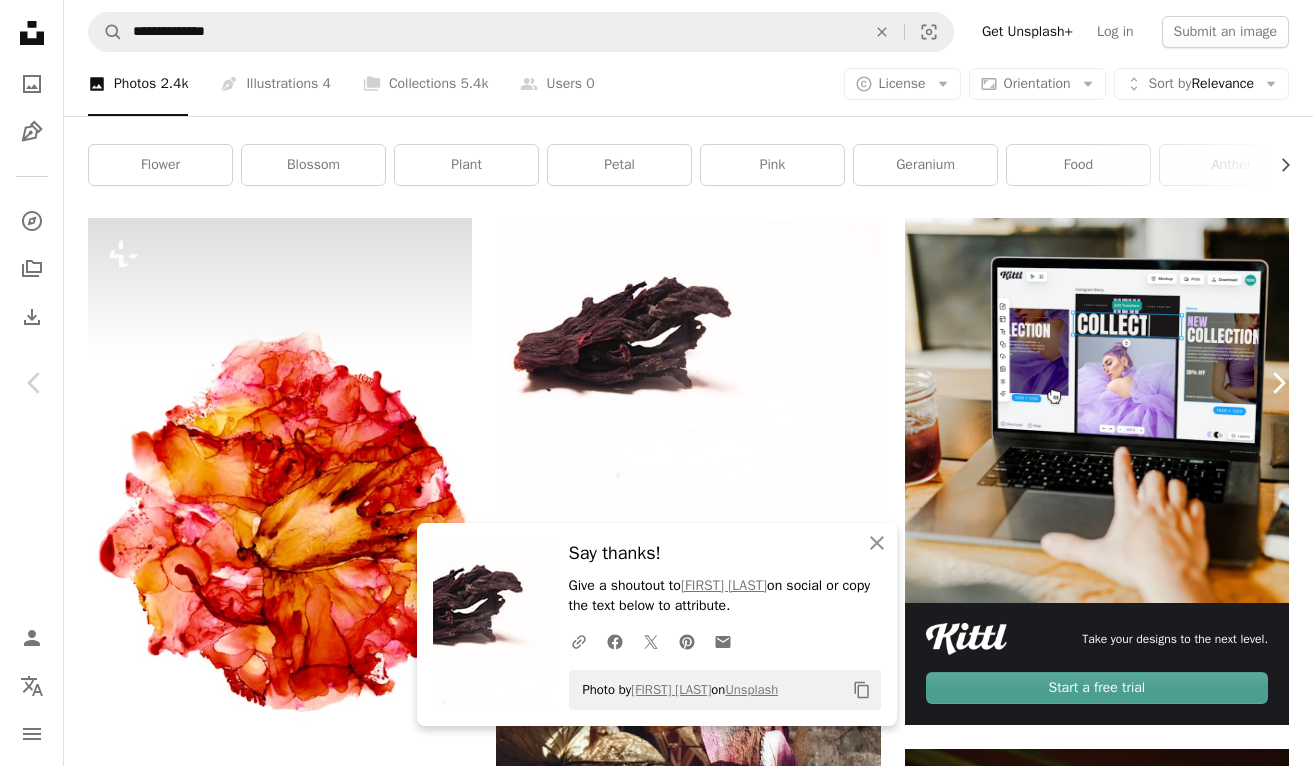 click on "Chevron right" at bounding box center (1278, 383) 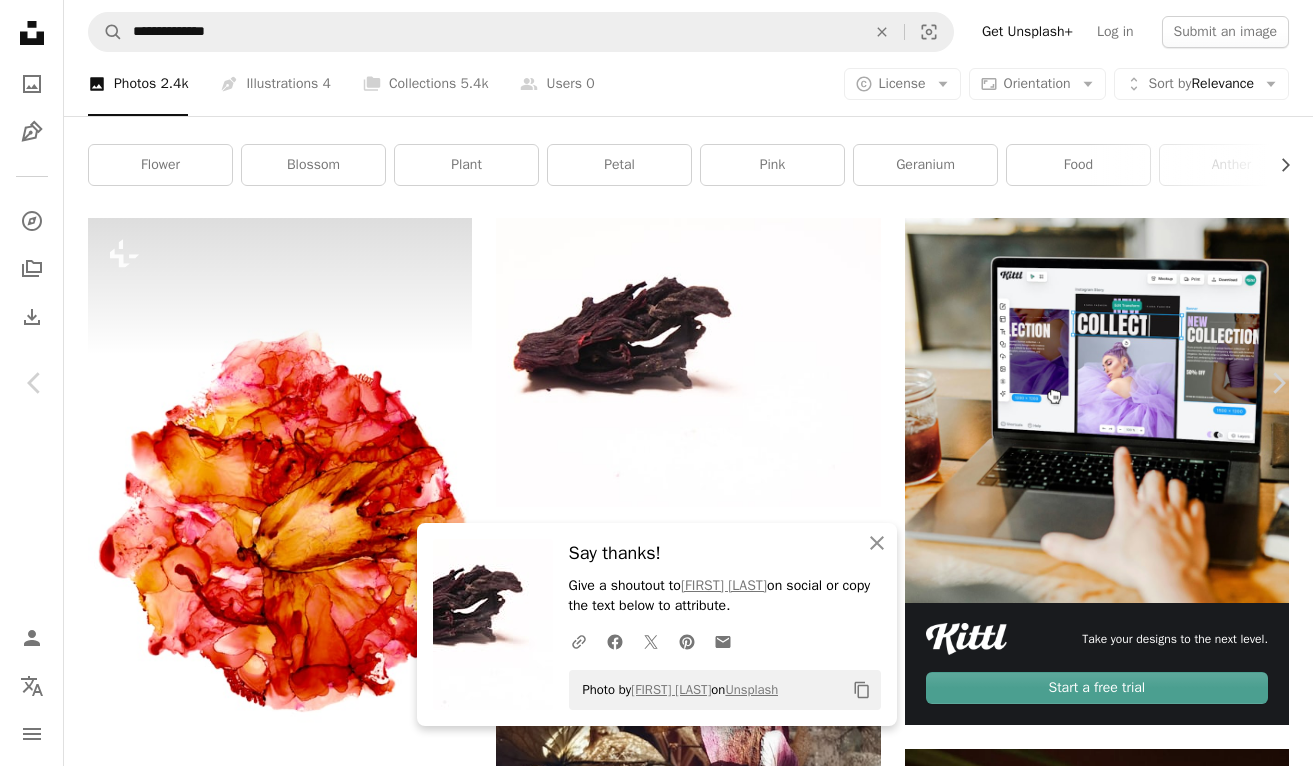 scroll, scrollTop: 0, scrollLeft: 0, axis: both 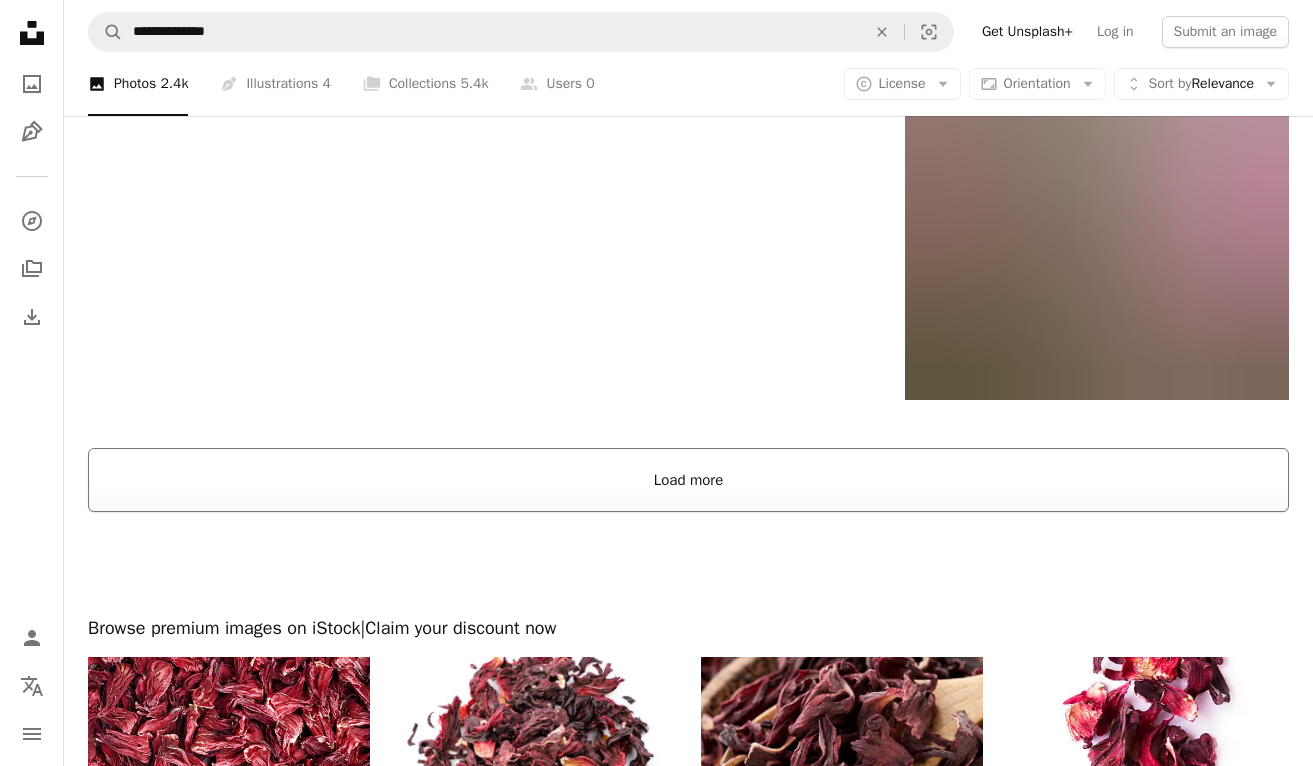 click on "Load more" at bounding box center (688, 480) 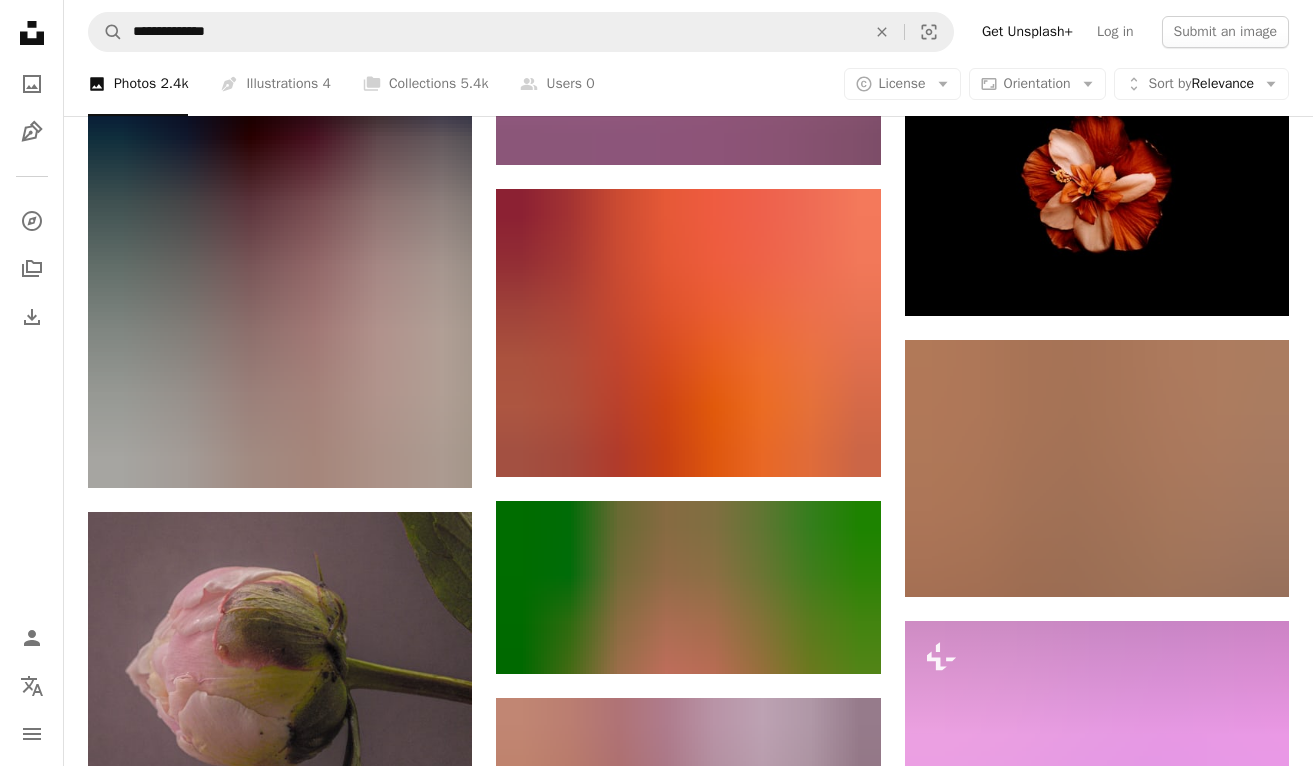 scroll, scrollTop: 6781, scrollLeft: 0, axis: vertical 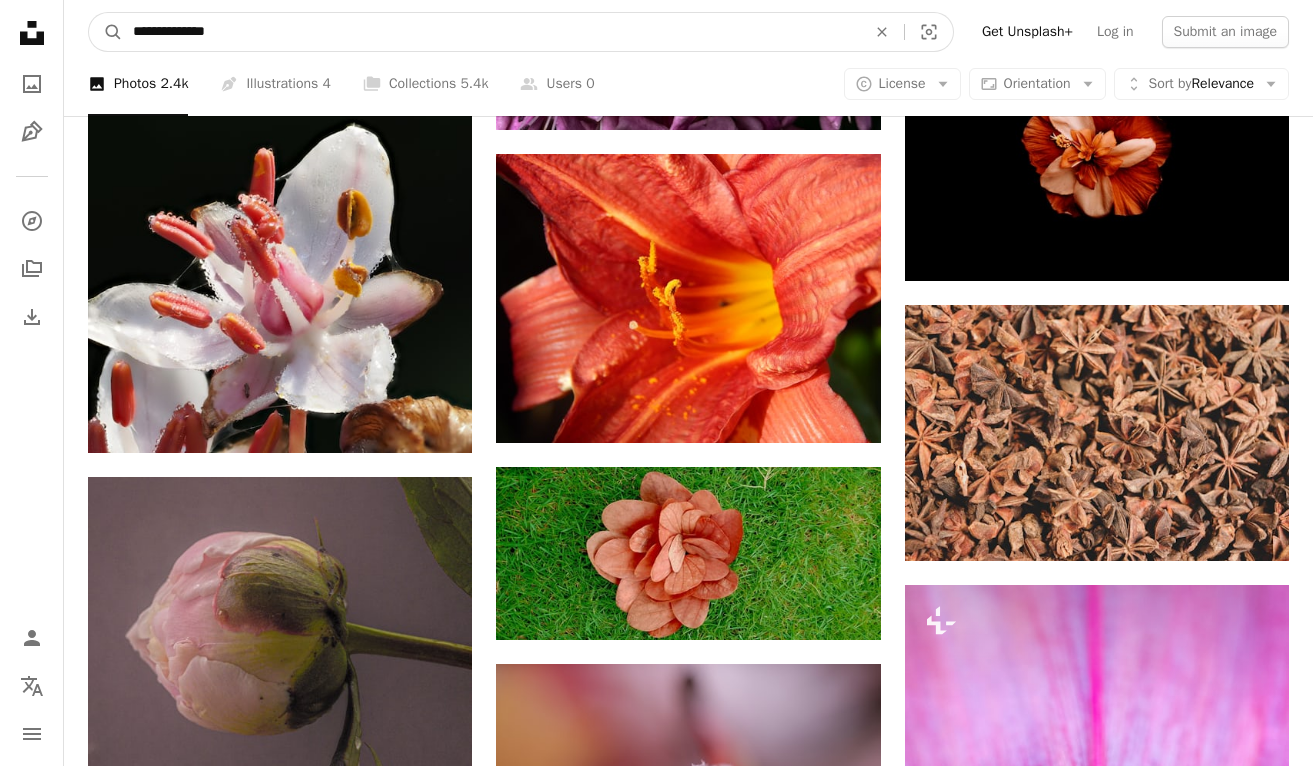 drag, startPoint x: 276, startPoint y: 35, endPoint x: 77, endPoint y: 16, distance: 199.90498 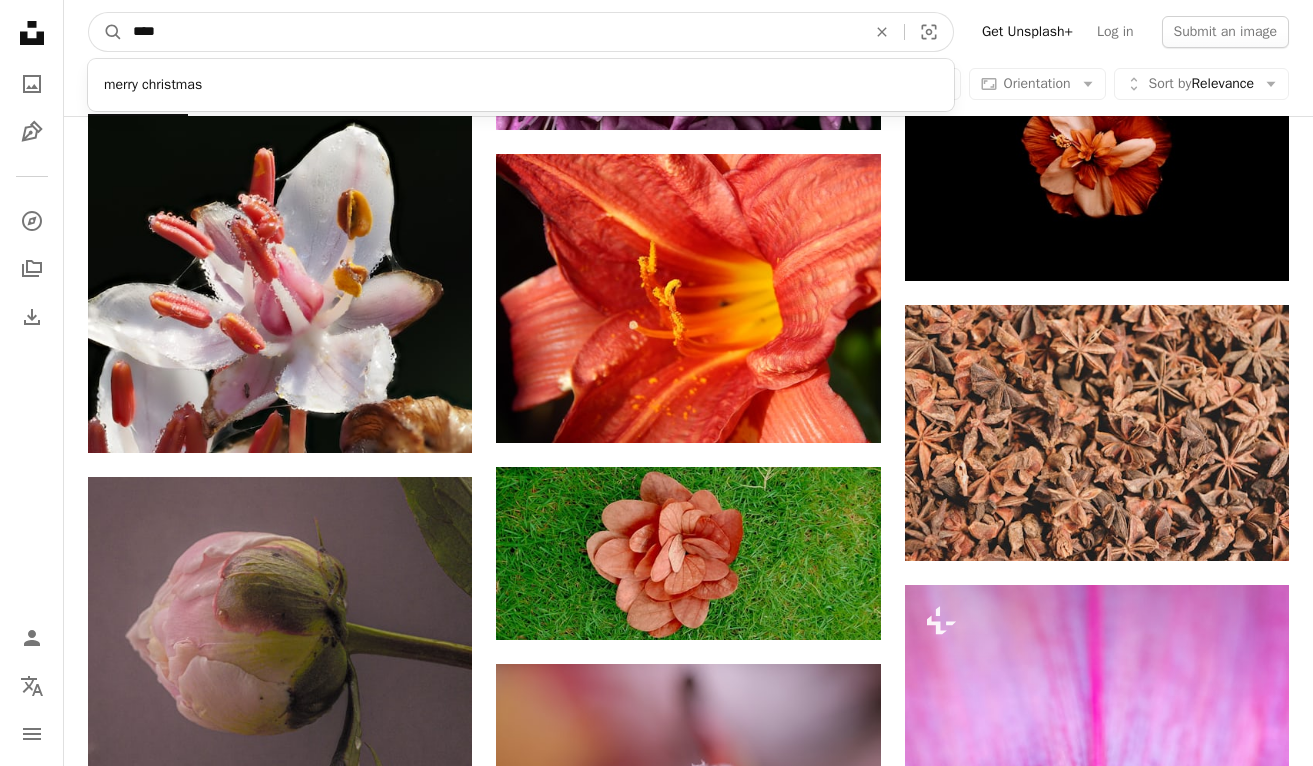 type on "*****" 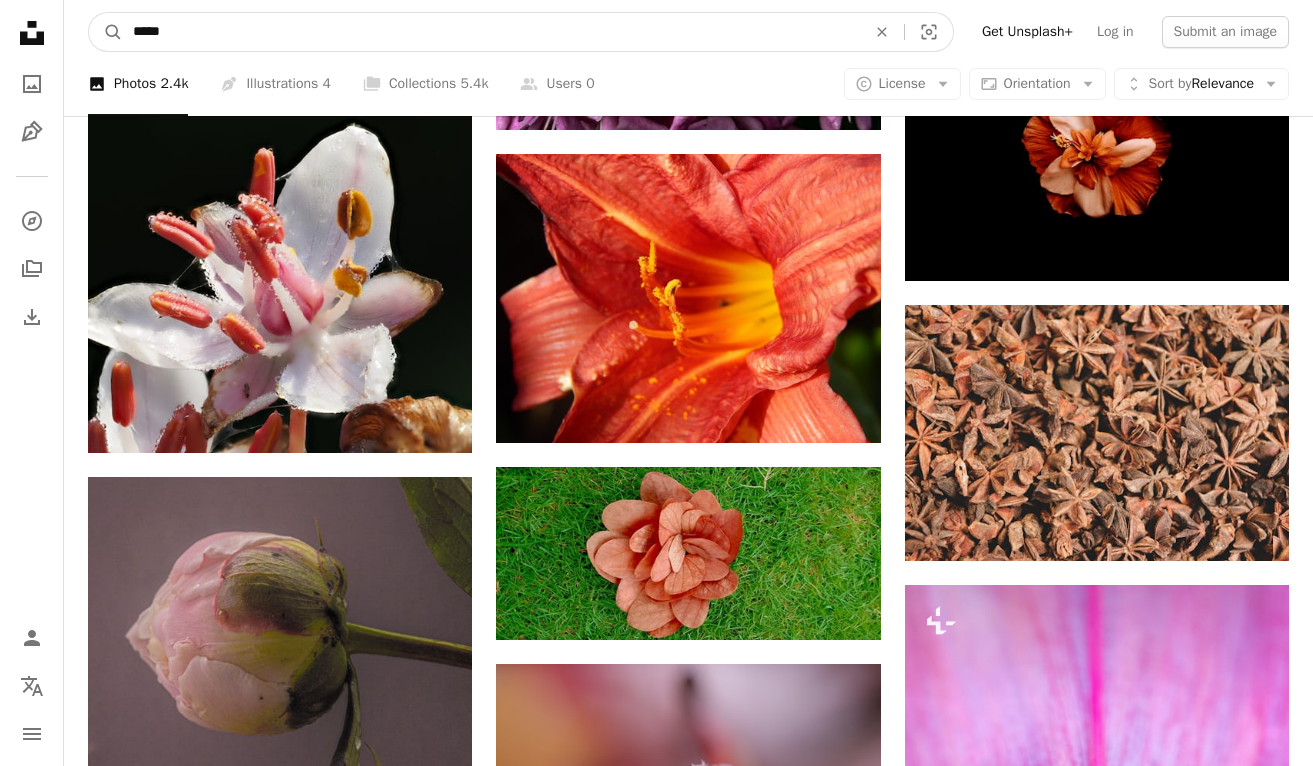 click on "A magnifying glass" at bounding box center [106, 32] 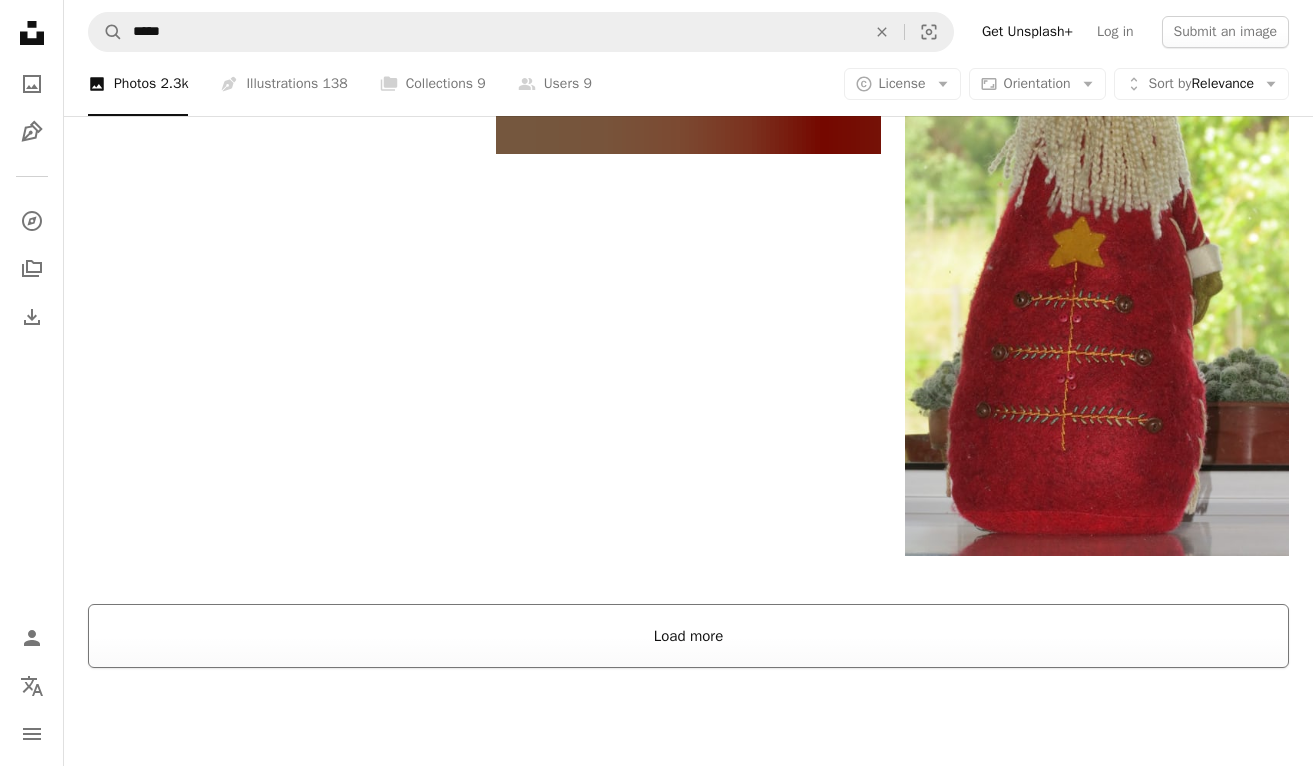 scroll, scrollTop: 4378, scrollLeft: 0, axis: vertical 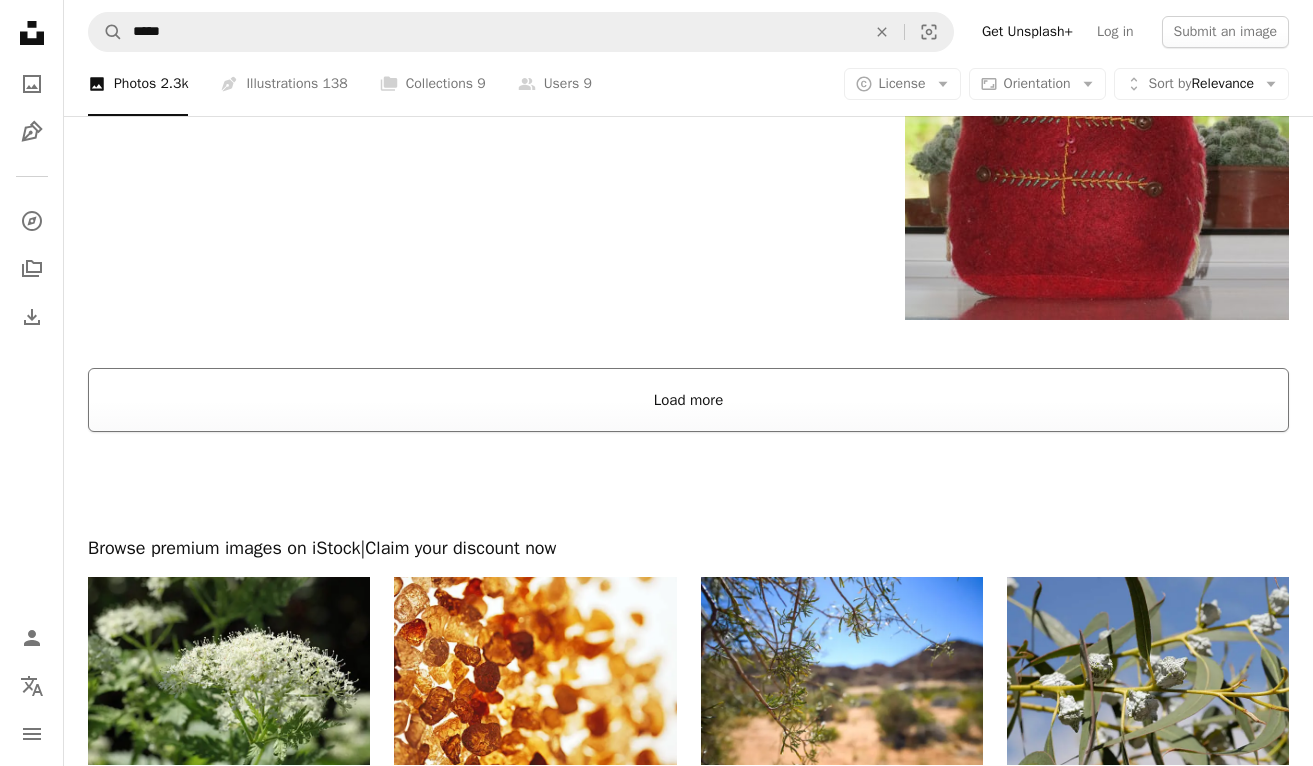 click on "Load more" at bounding box center (688, 400) 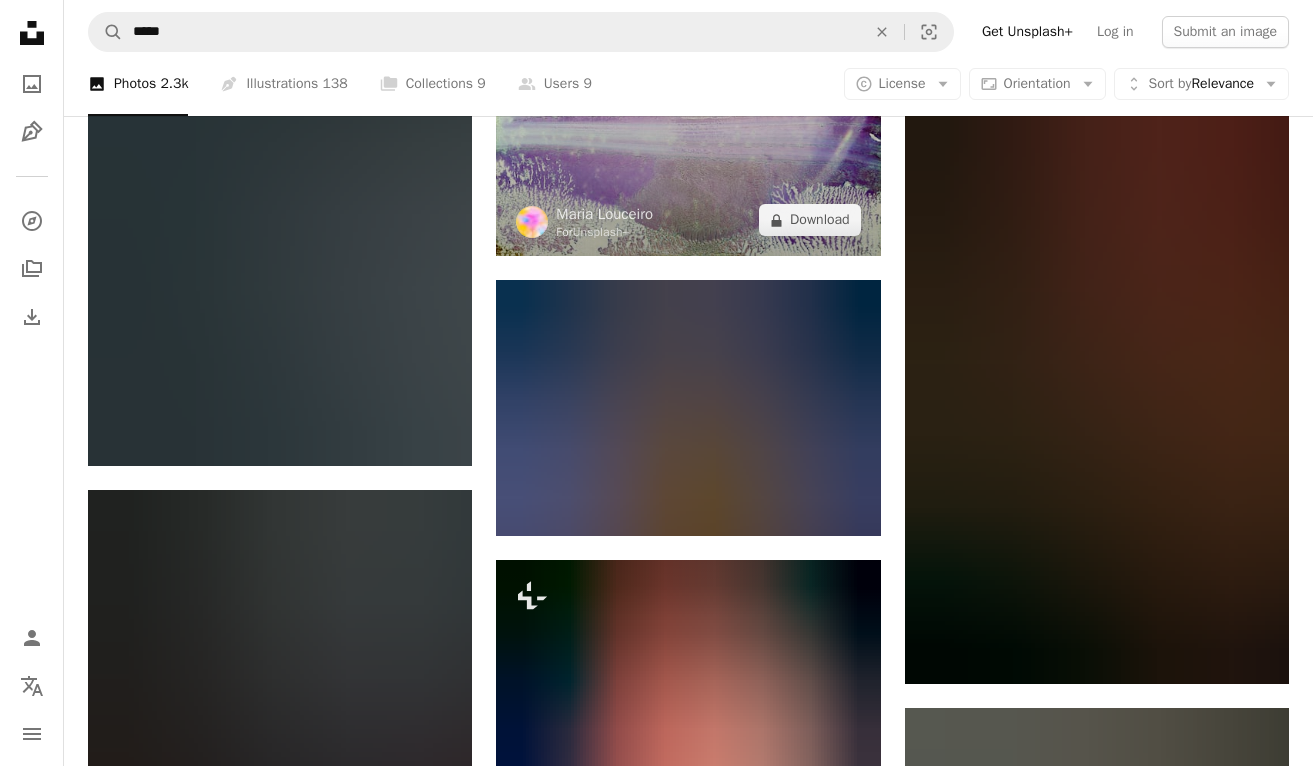 scroll, scrollTop: 27255, scrollLeft: 0, axis: vertical 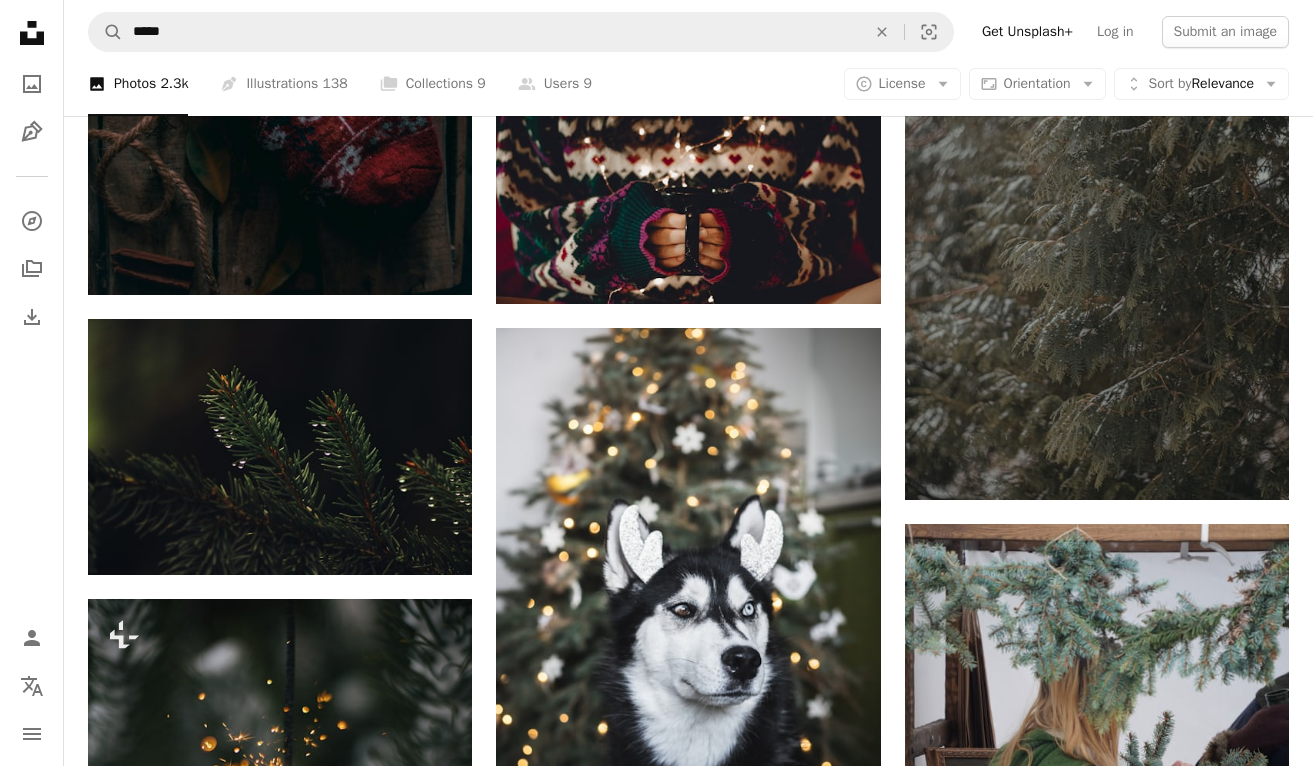 click on "Pen Tool Illustrations   138" at bounding box center (283, 84) 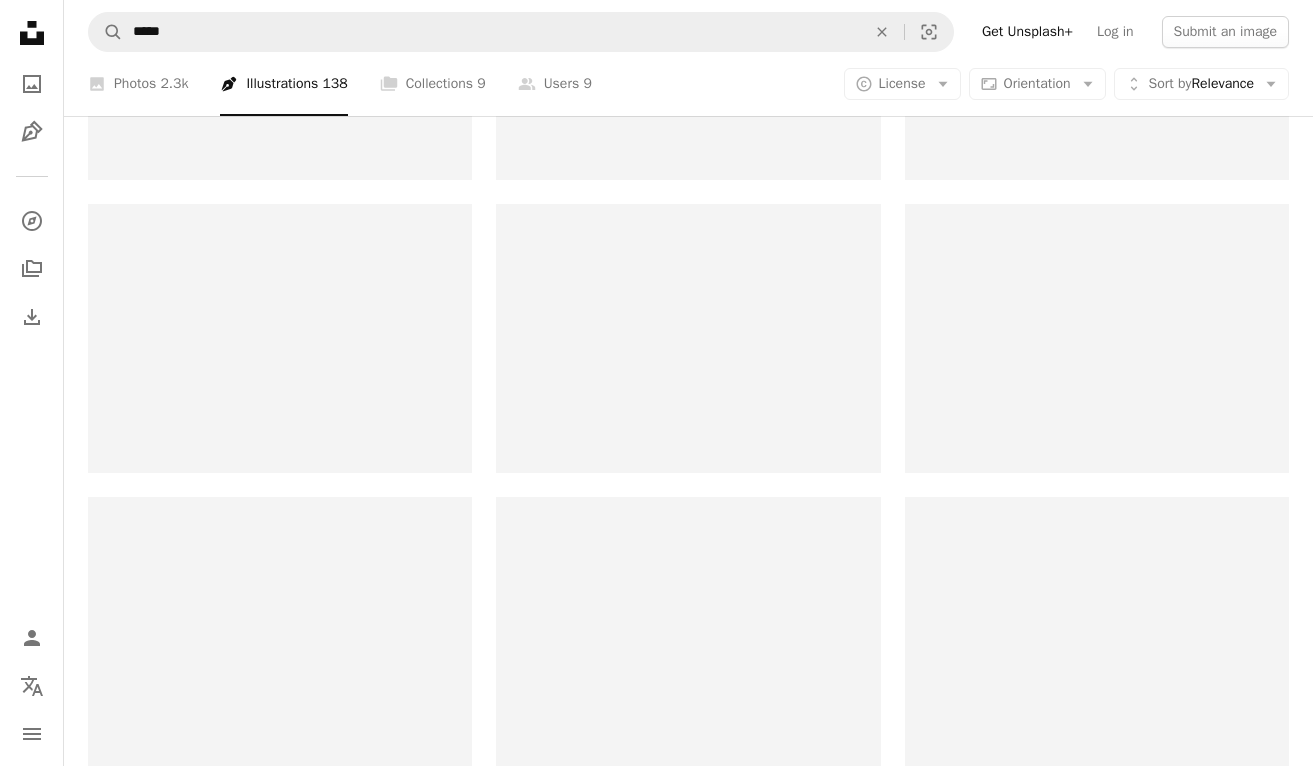 scroll, scrollTop: 0, scrollLeft: 0, axis: both 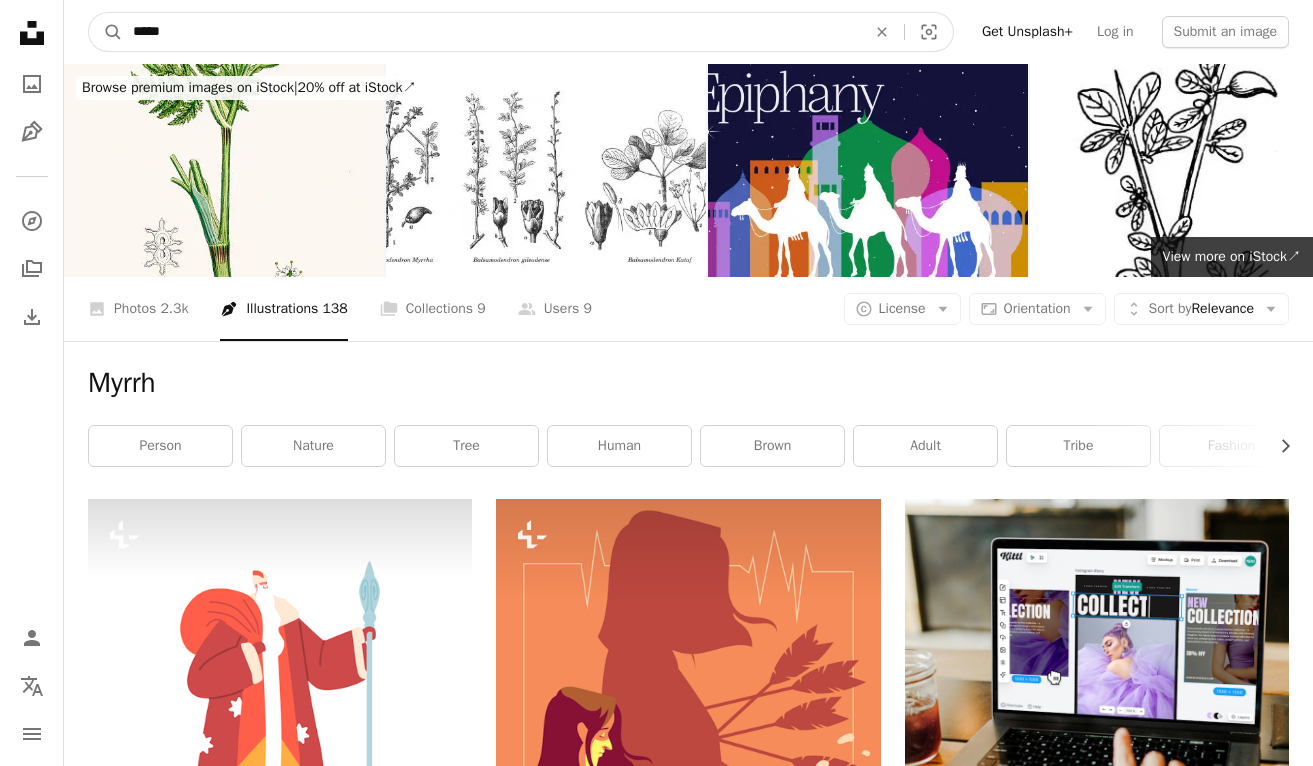 drag, startPoint x: 297, startPoint y: 29, endPoint x: 25, endPoint y: -11, distance: 274.92545 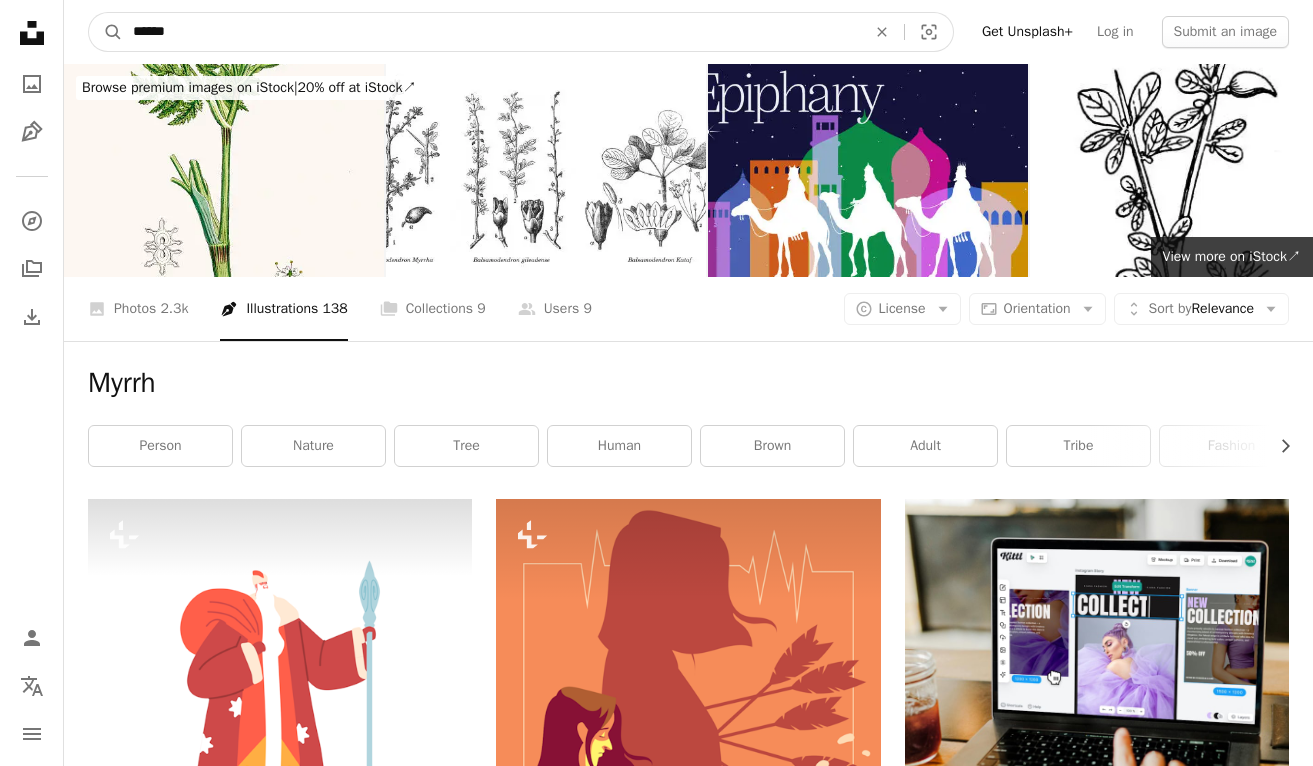 click on "A magnifying glass" at bounding box center [106, 32] 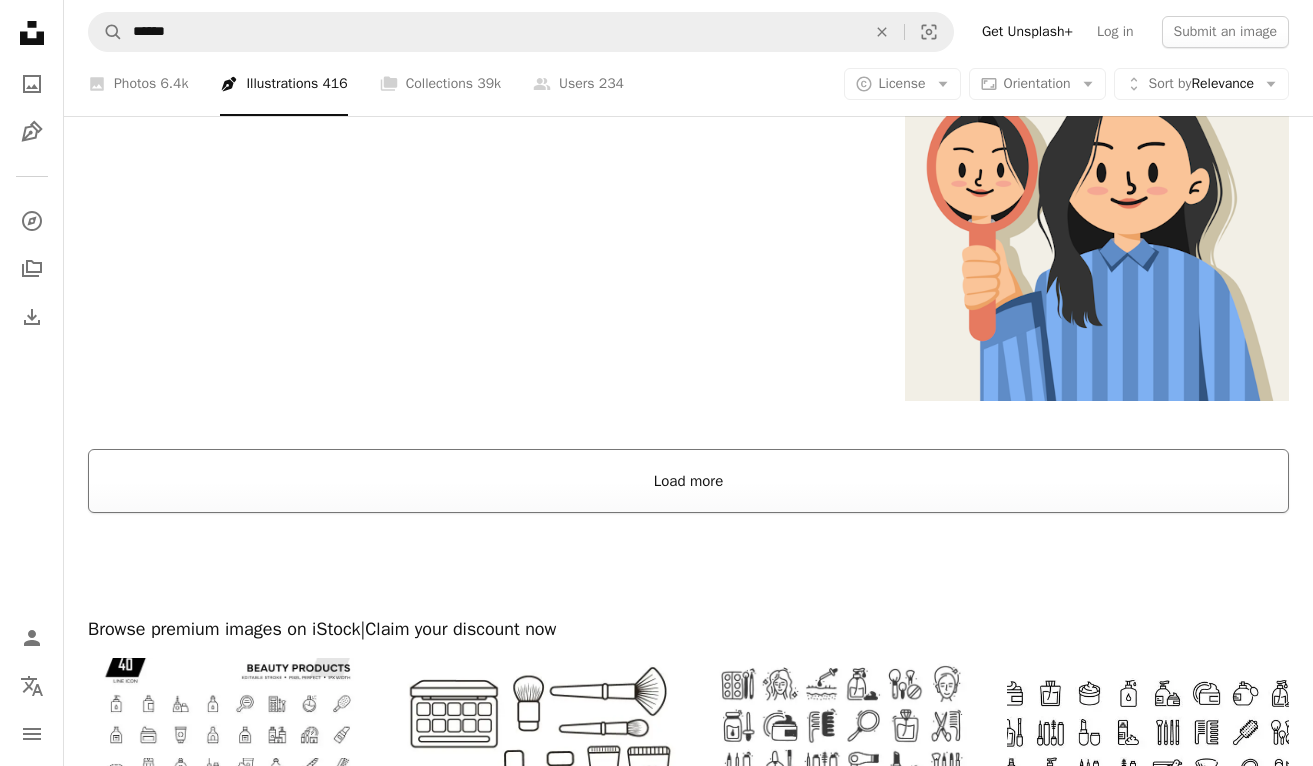 scroll, scrollTop: 3688, scrollLeft: 0, axis: vertical 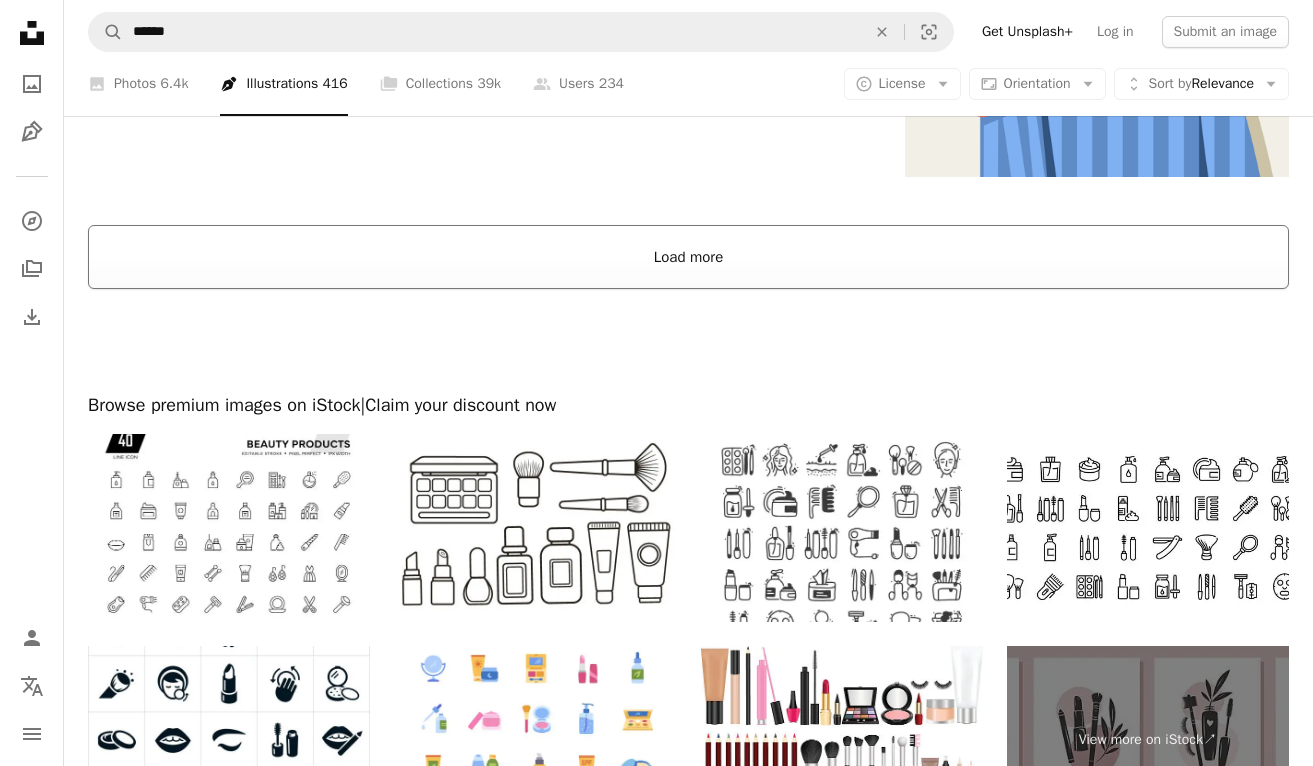 click on "Load more" at bounding box center (688, 257) 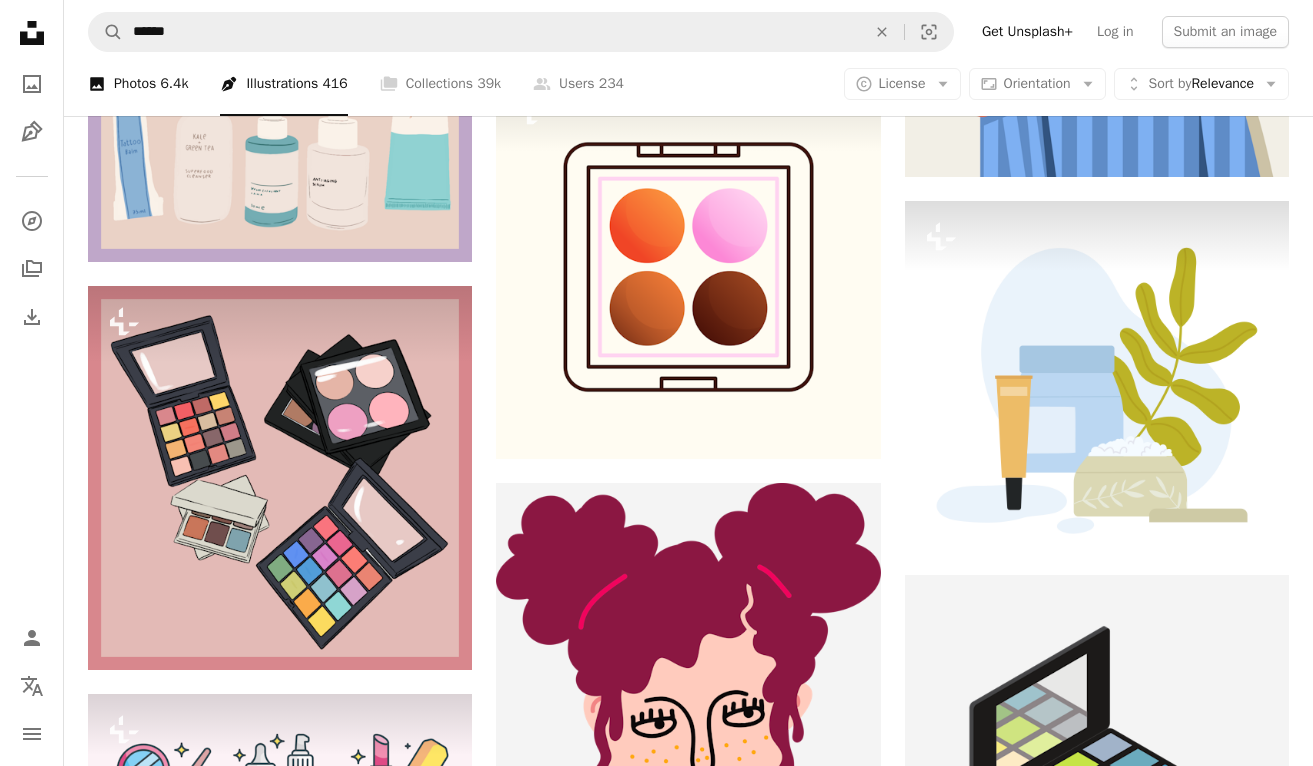 click on "A photo Photos   6.4k" at bounding box center [138, 84] 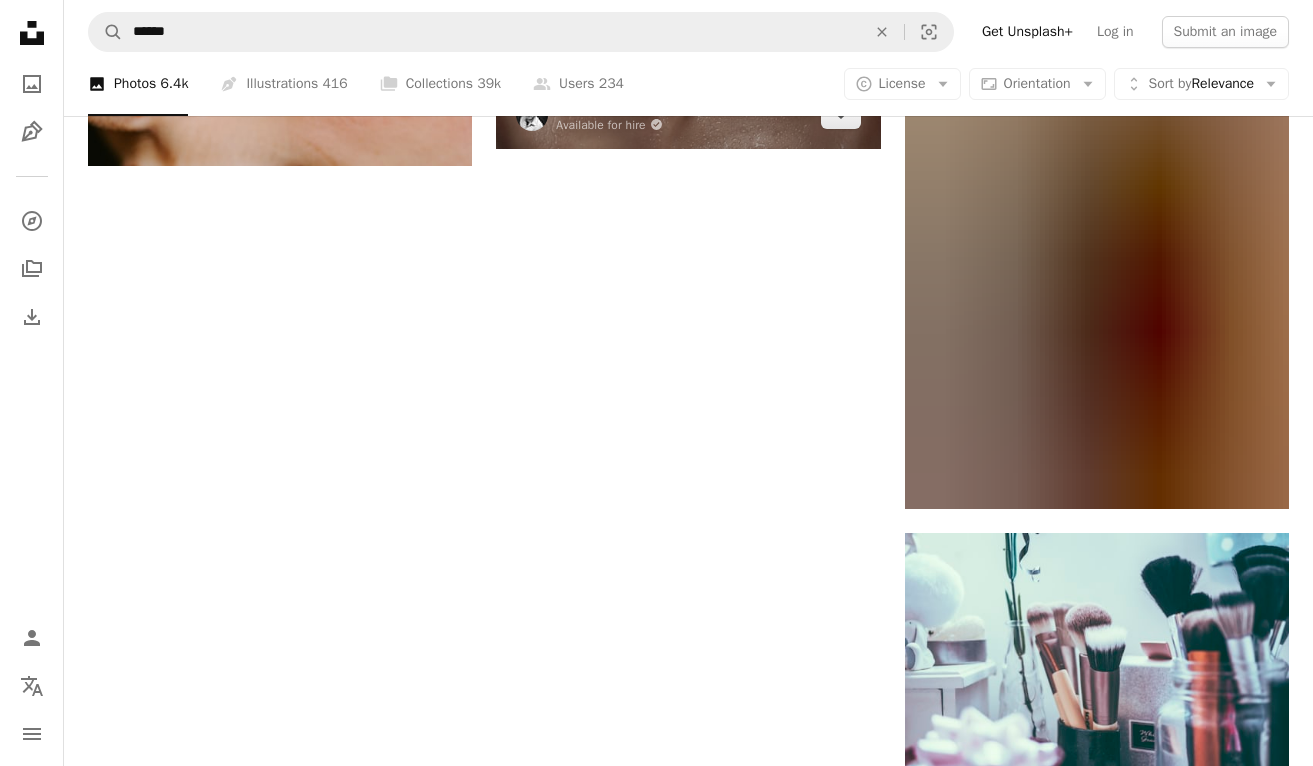 scroll, scrollTop: 3665, scrollLeft: 0, axis: vertical 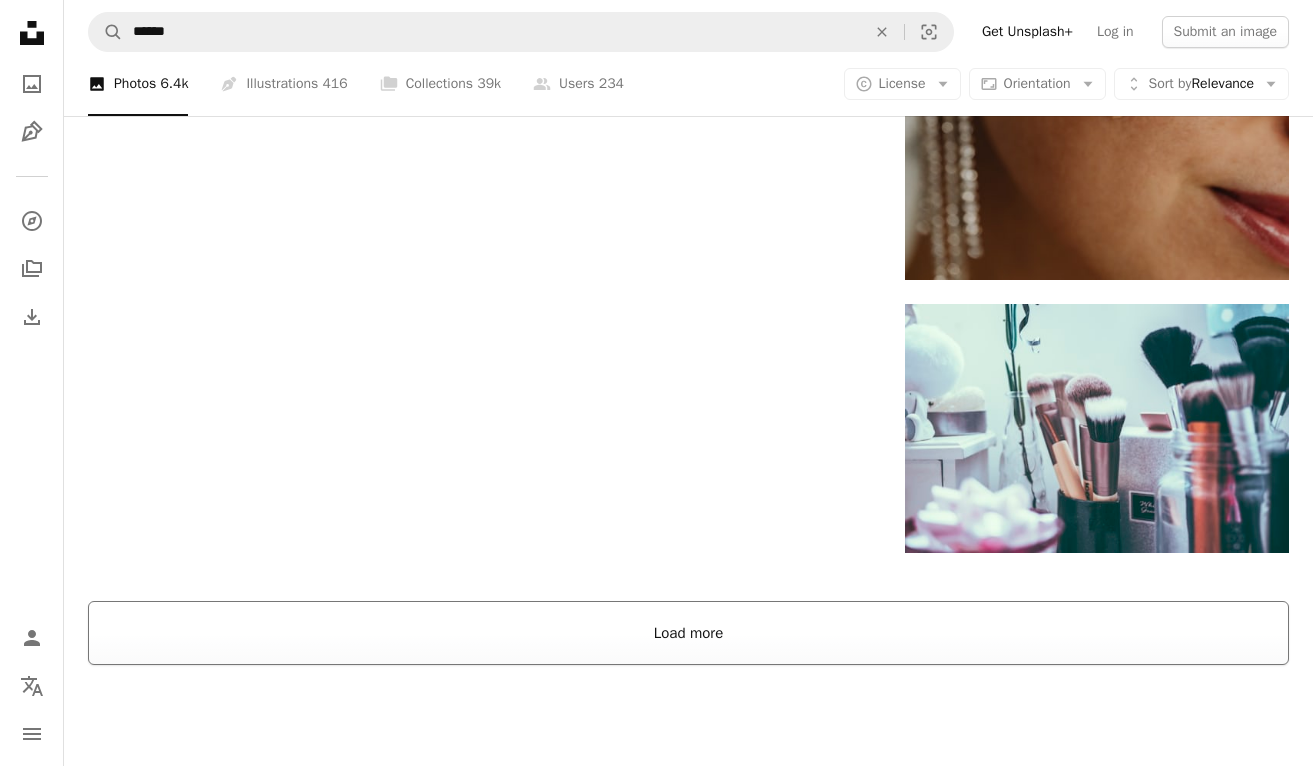 click on "Load more" at bounding box center [688, 633] 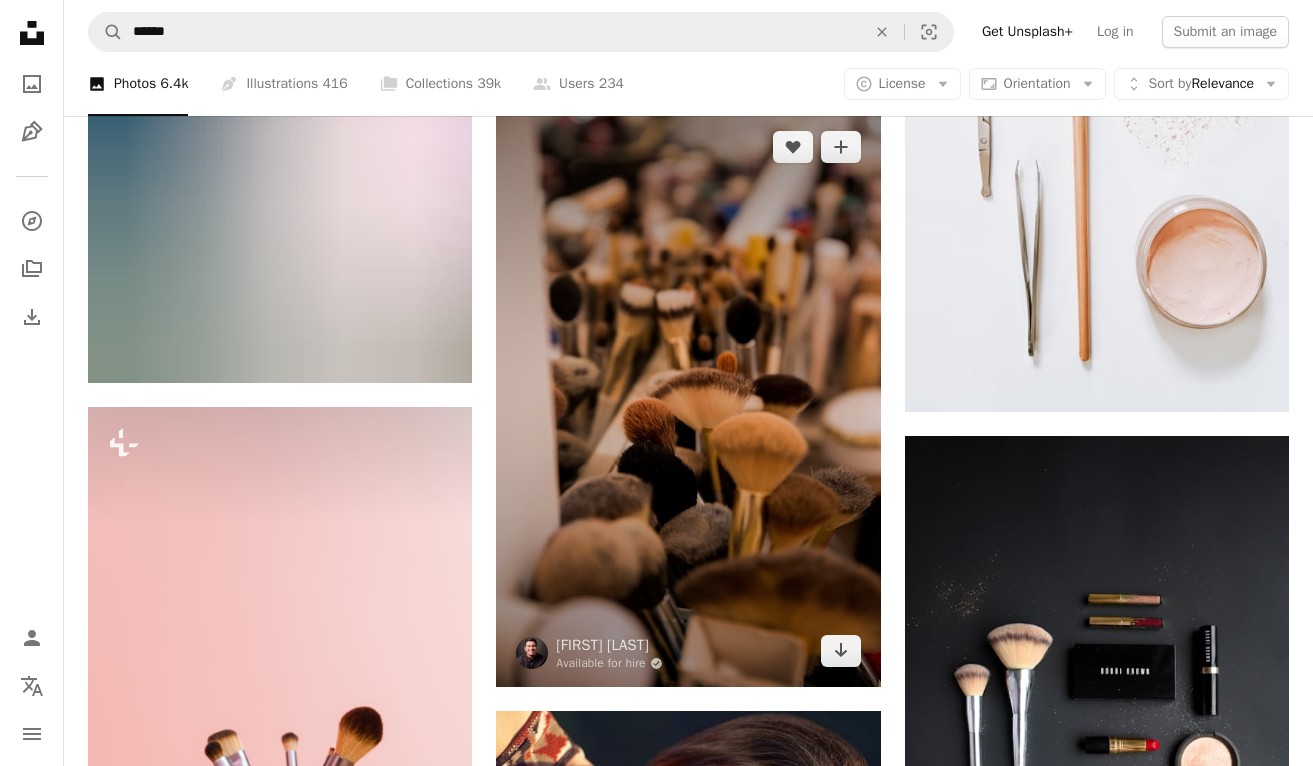scroll, scrollTop: 12083, scrollLeft: 0, axis: vertical 